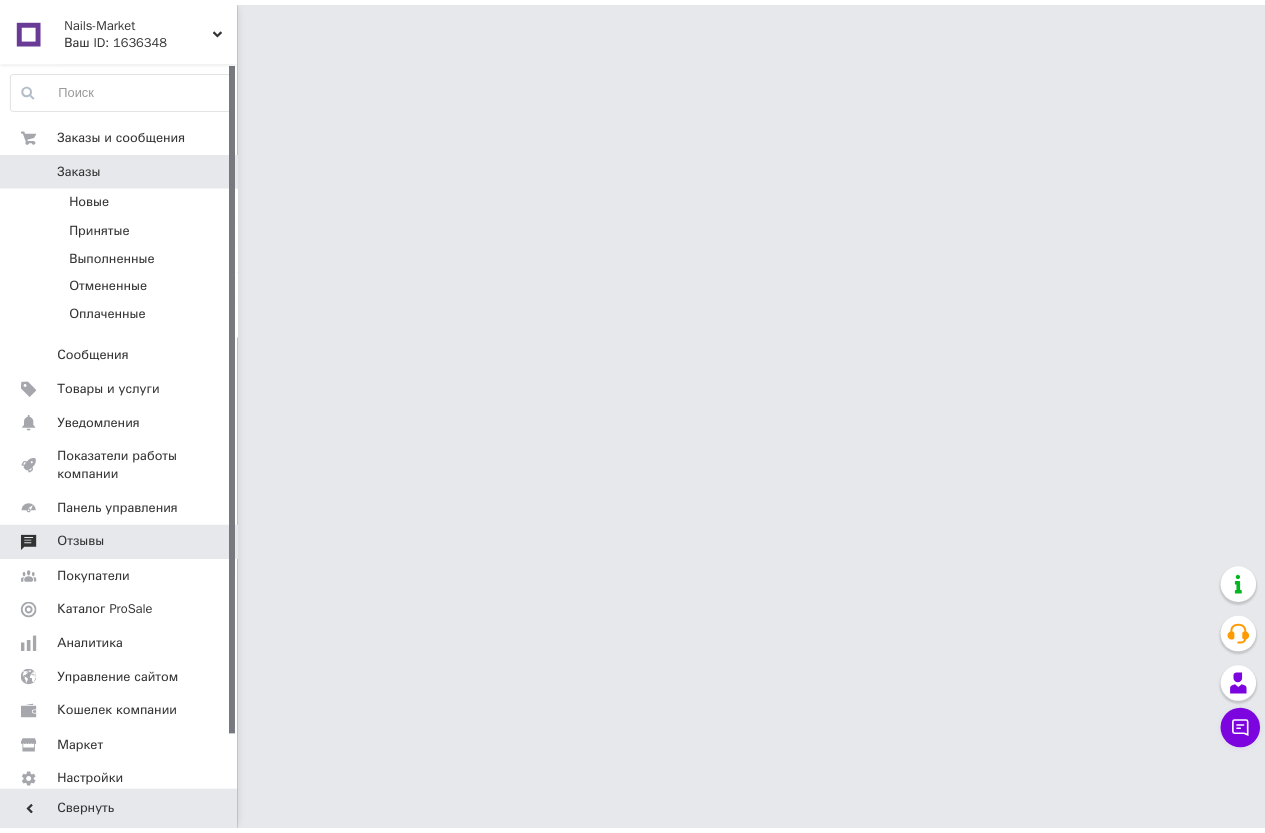 scroll, scrollTop: 0, scrollLeft: 0, axis: both 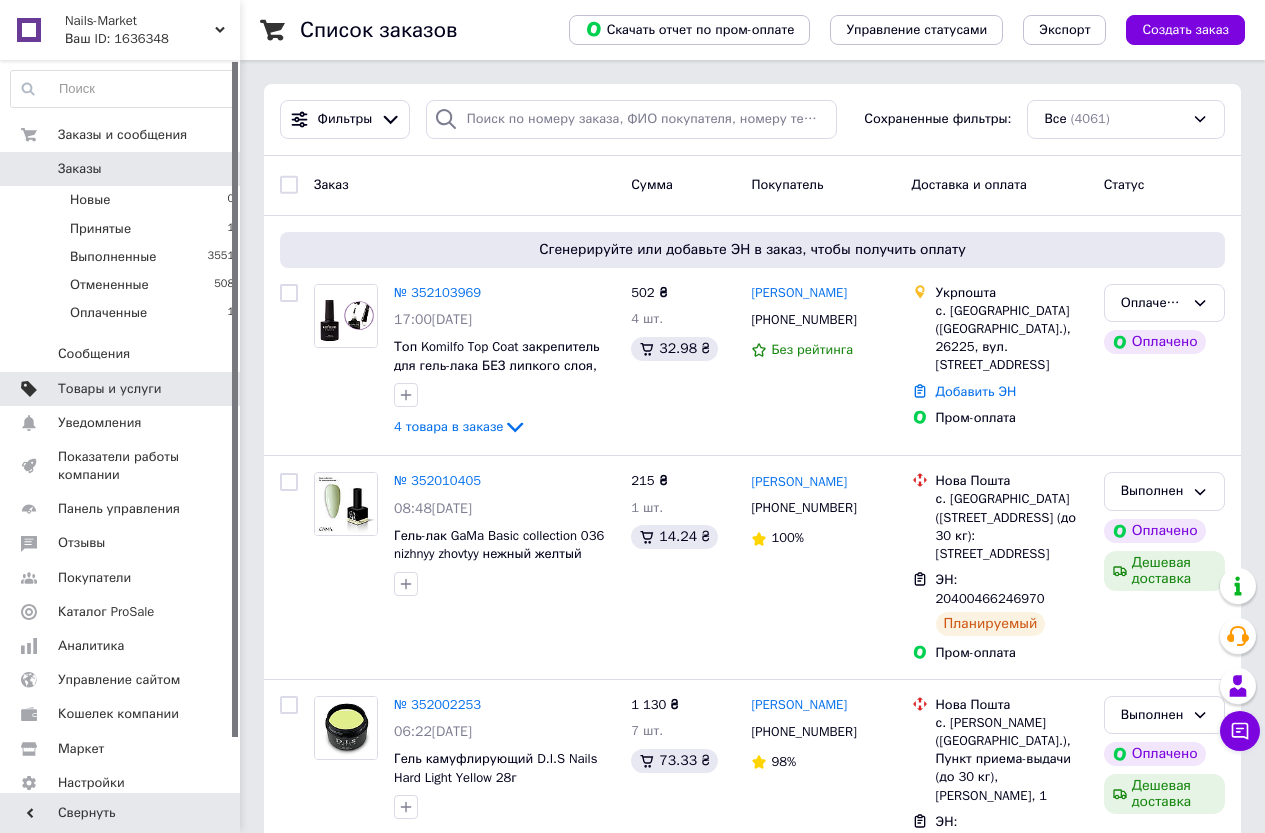 click on "Товары и услуги" at bounding box center (110, 389) 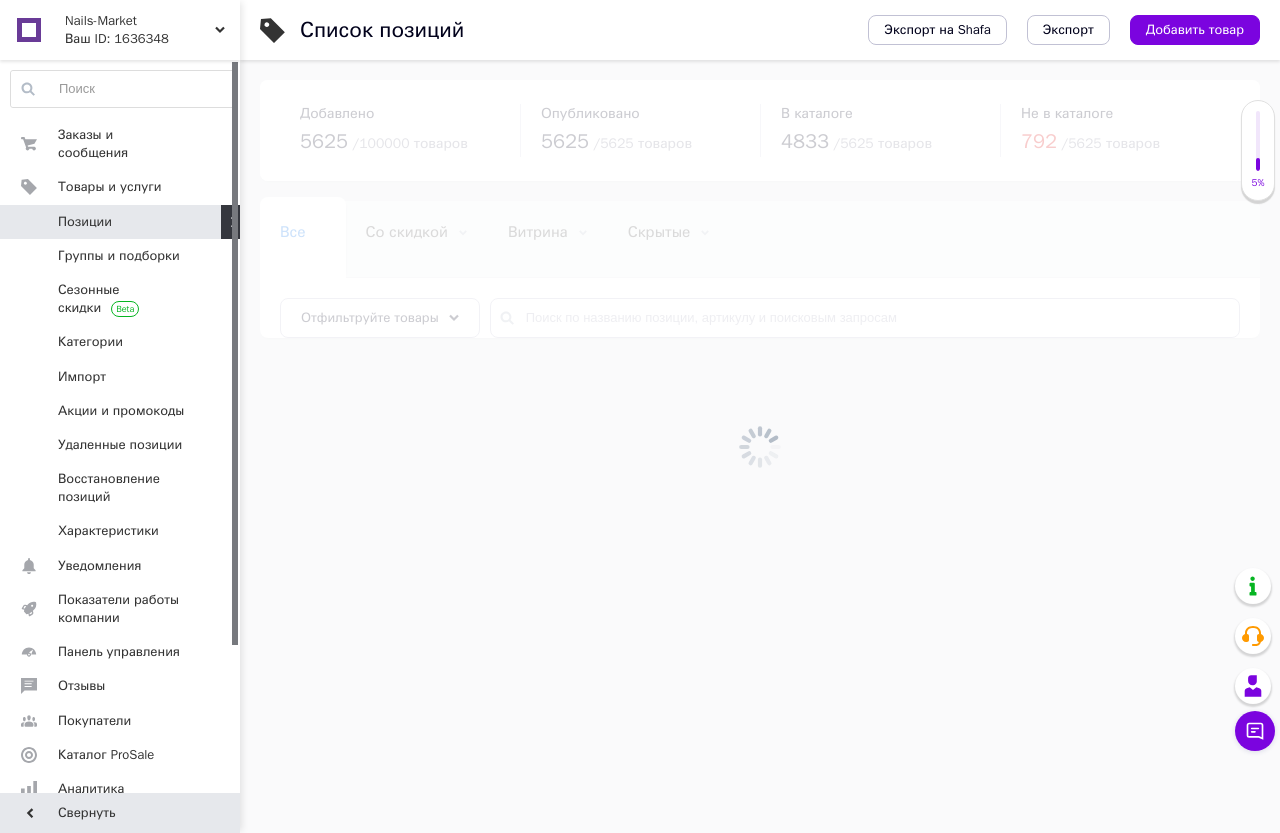 click at bounding box center (760, 446) 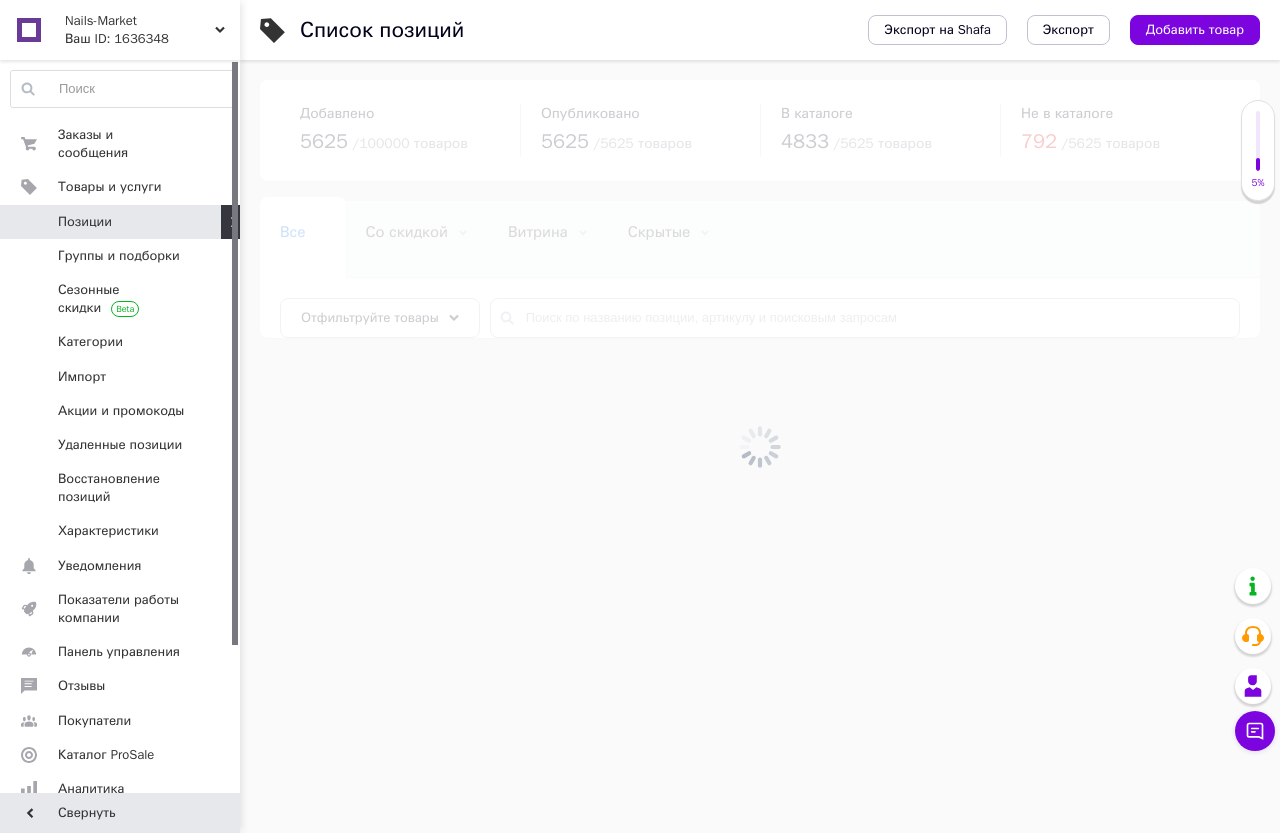 click at bounding box center [760, 446] 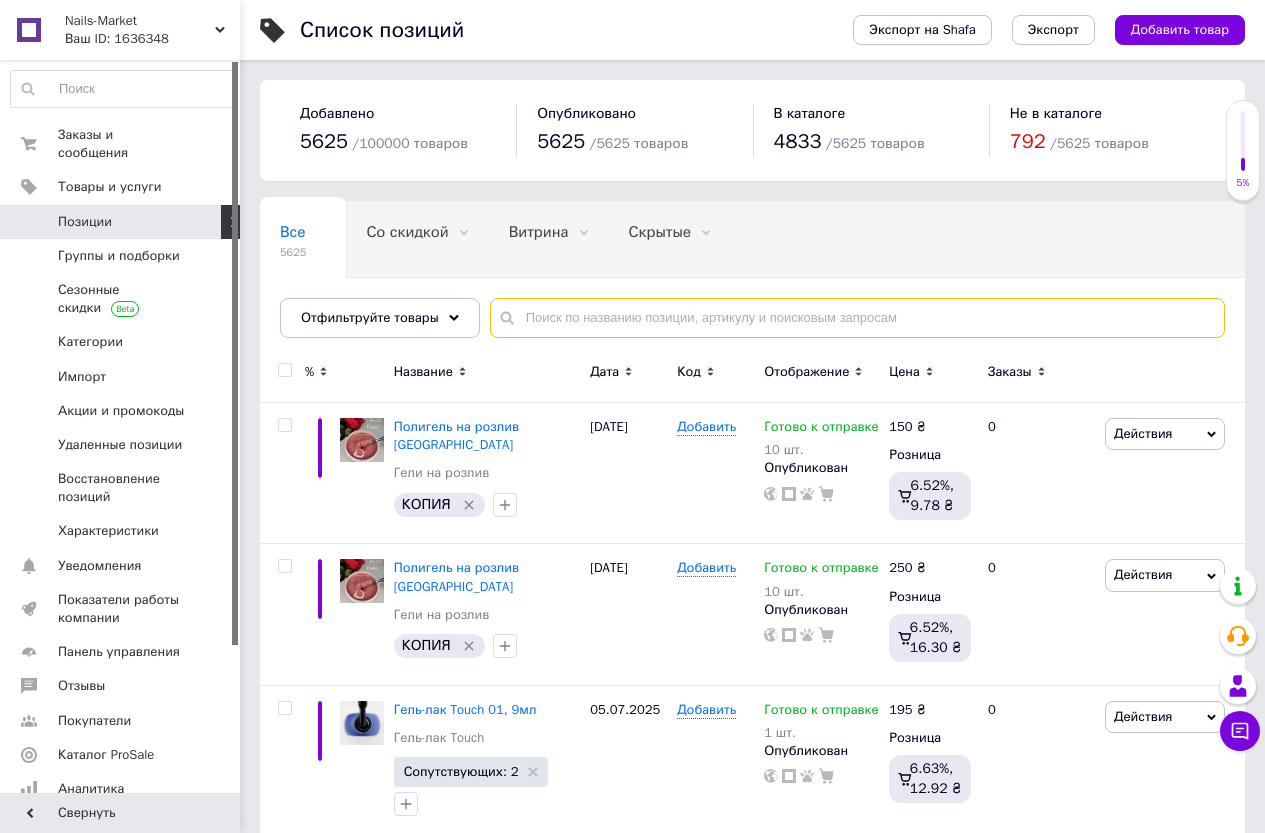click at bounding box center [857, 318] 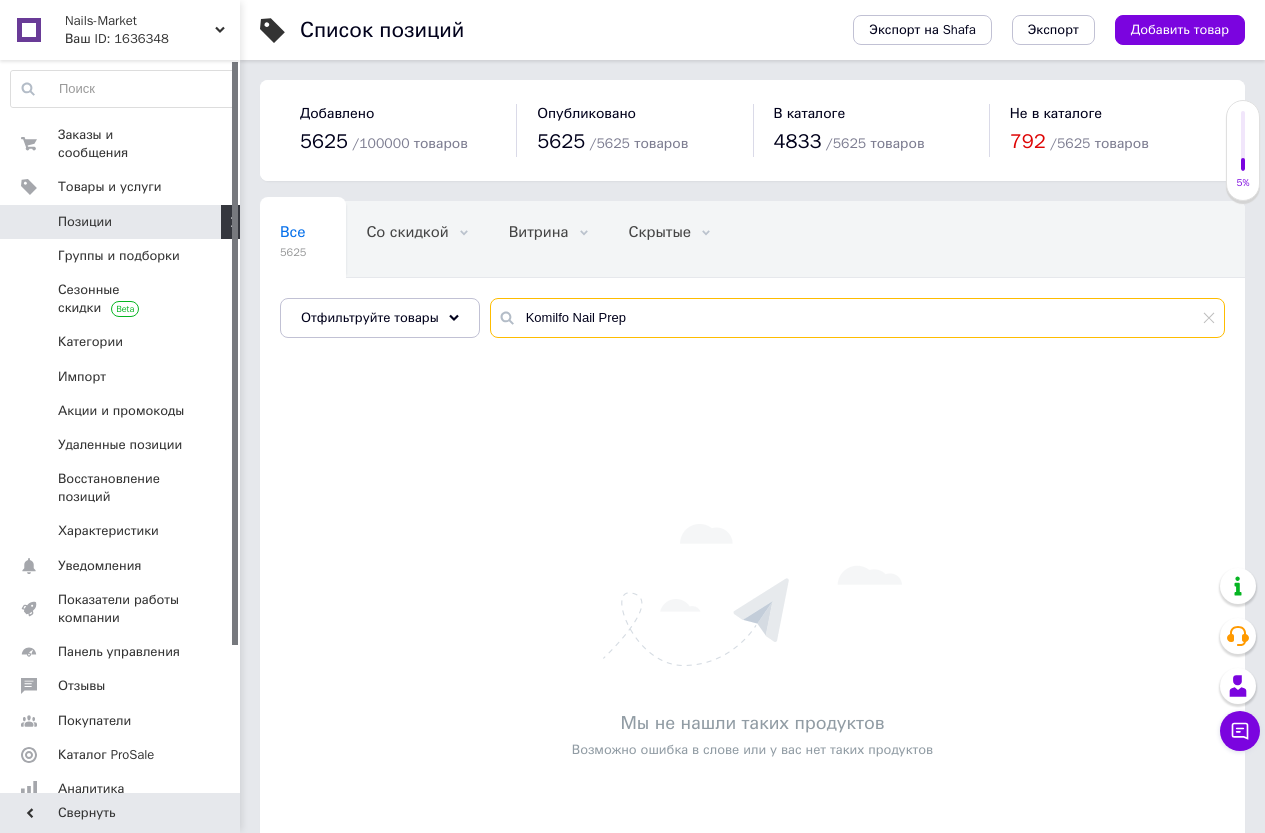 drag, startPoint x: 595, startPoint y: 312, endPoint x: 568, endPoint y: 316, distance: 27.294687 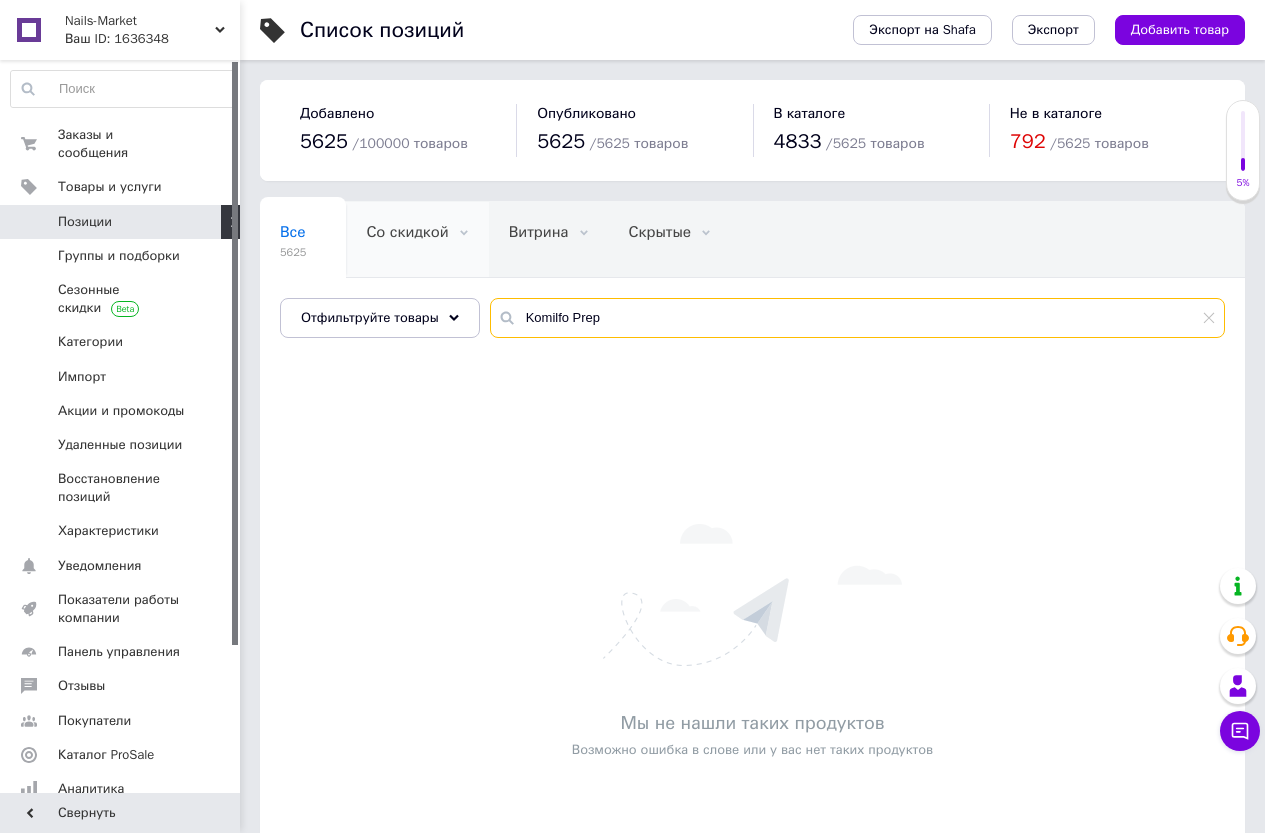drag, startPoint x: 597, startPoint y: 313, endPoint x: 454, endPoint y: 266, distance: 150.52574 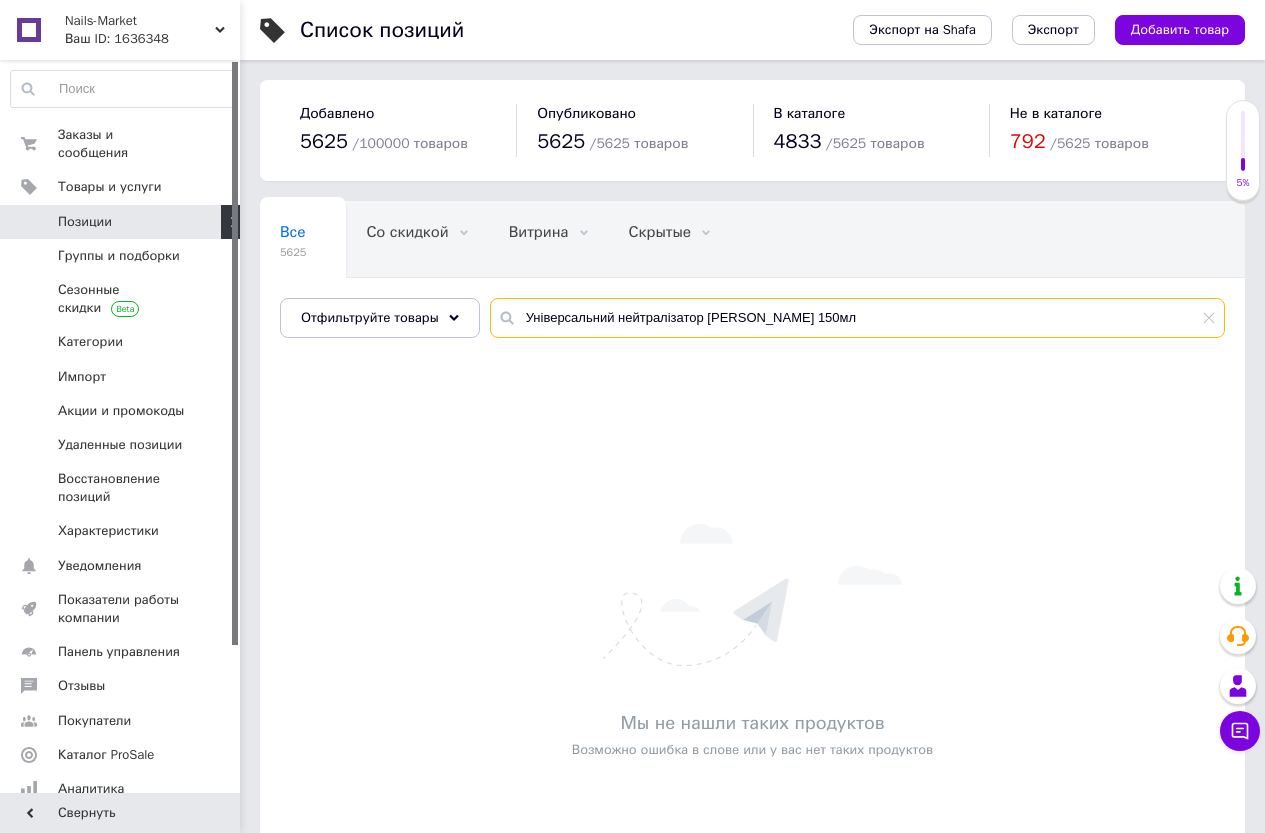 type on "Універсальний нейтралізатор [PERSON_NAME] 150мл" 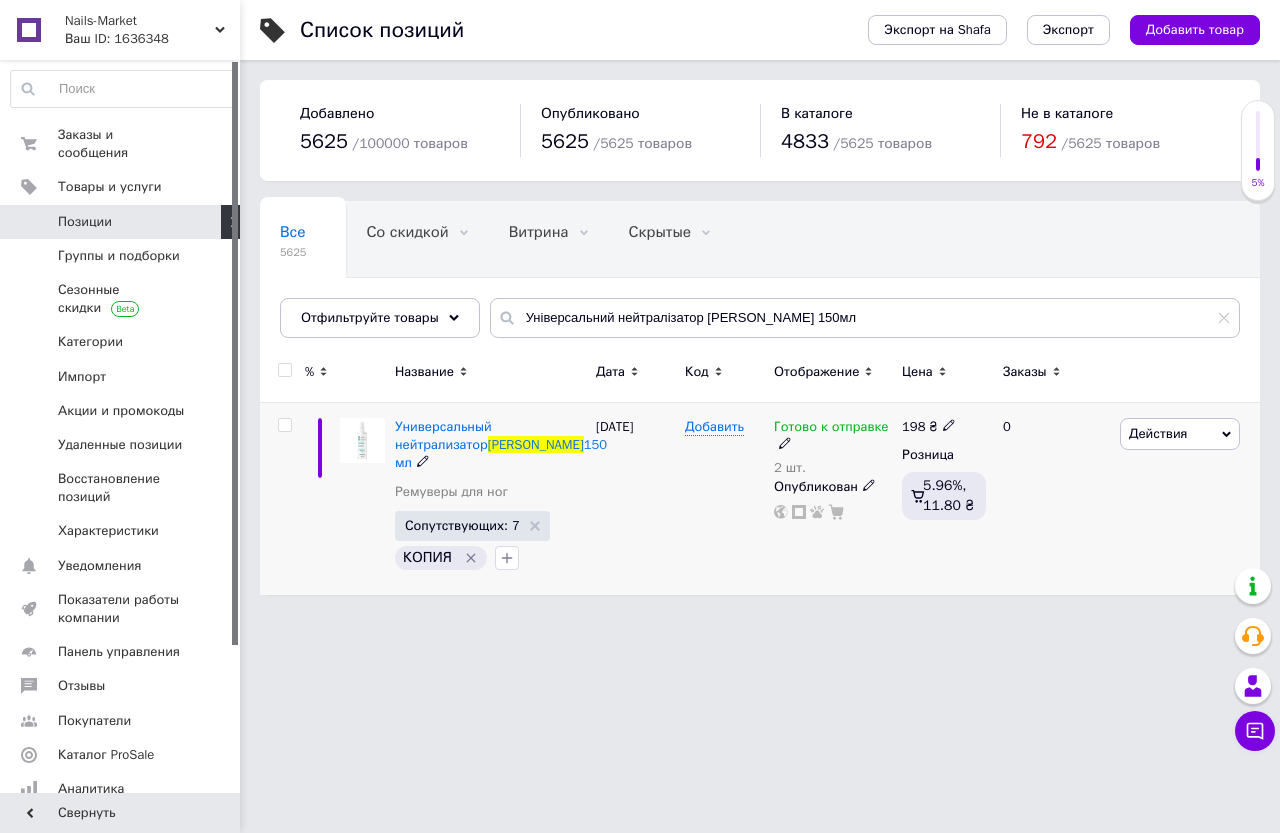 click 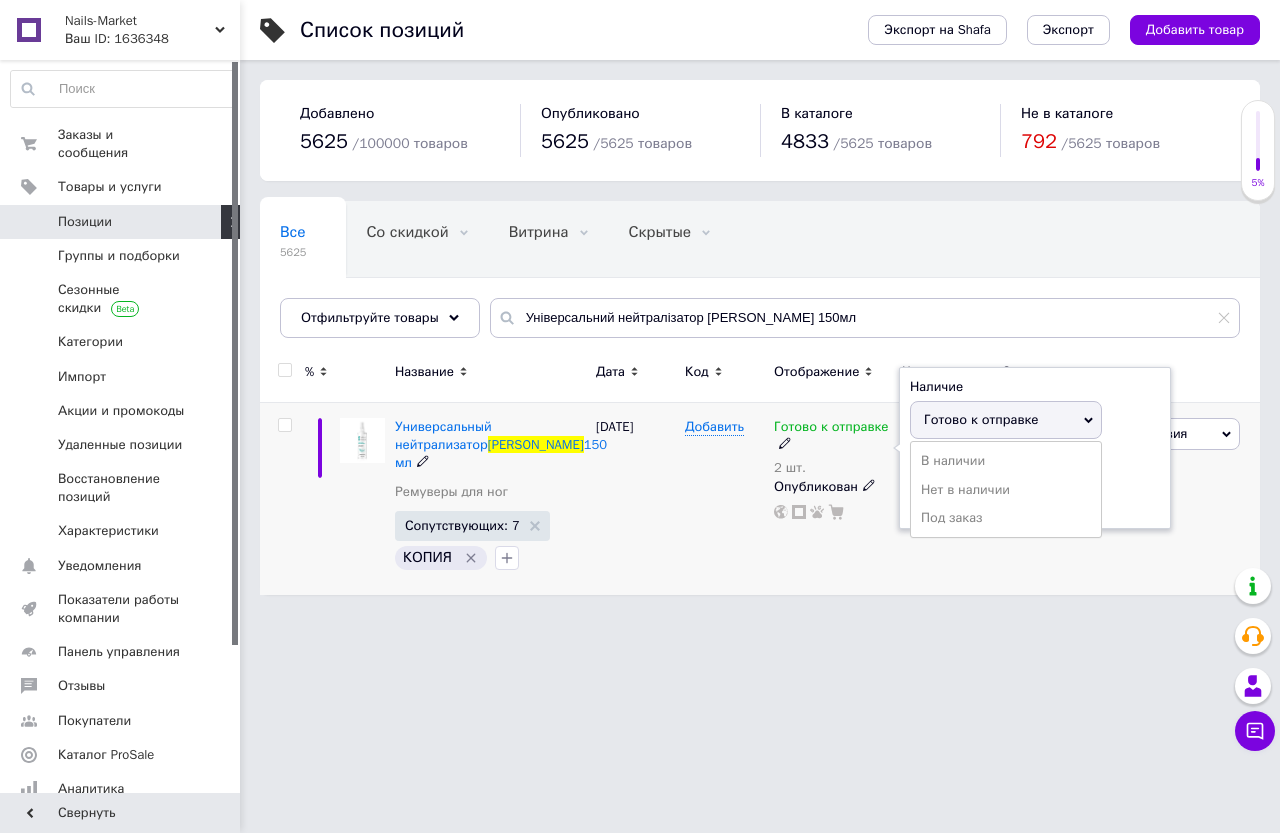 click on "Нет в наличии" at bounding box center [1006, 490] 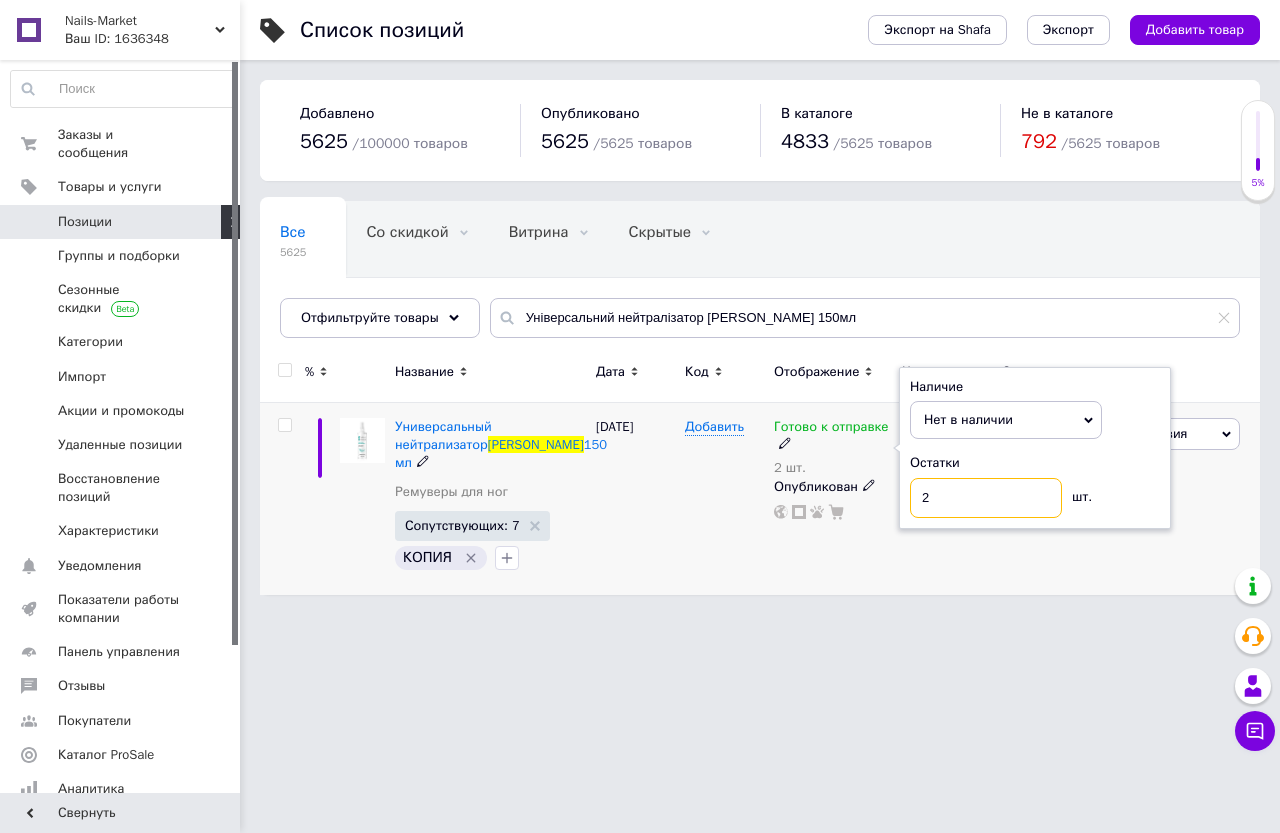 drag, startPoint x: 939, startPoint y: 492, endPoint x: 892, endPoint y: 496, distance: 47.169907 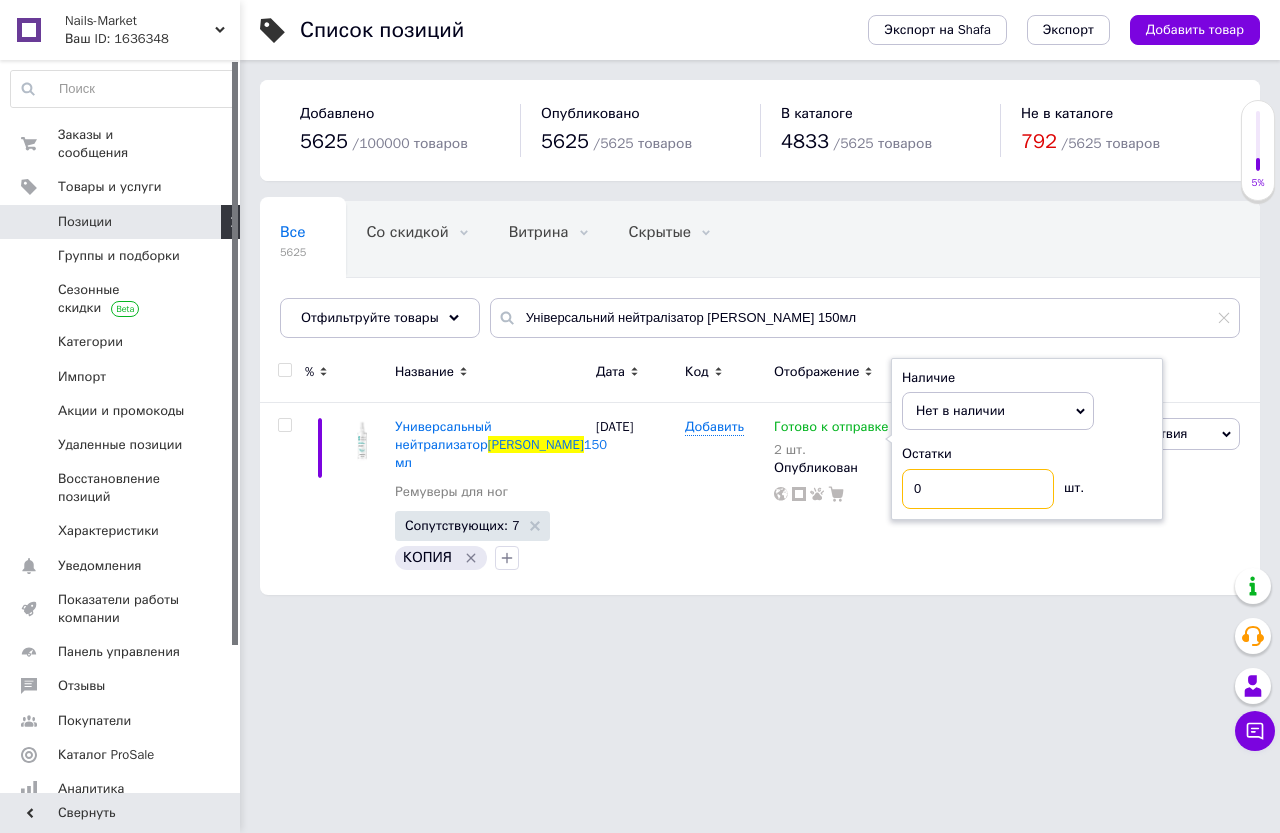 type on "0" 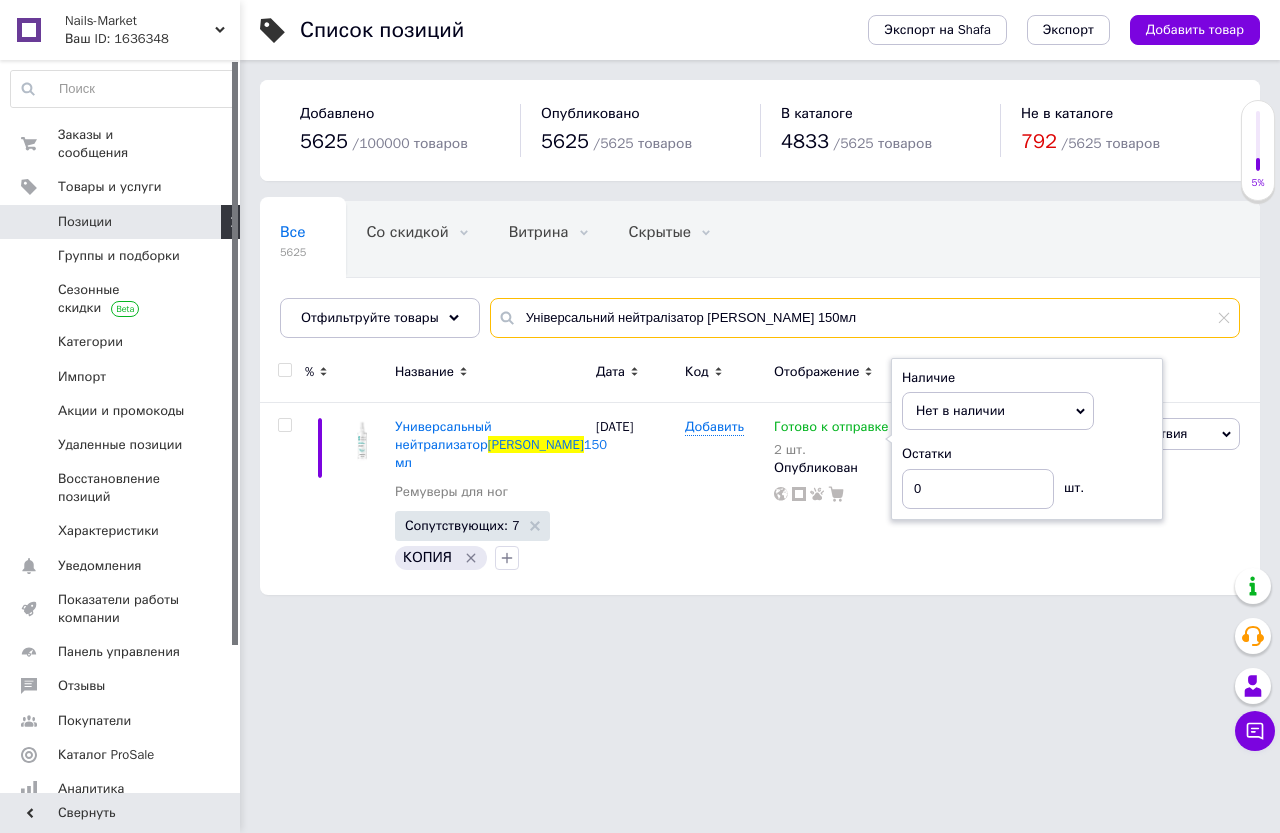 drag, startPoint x: 766, startPoint y: 316, endPoint x: 321, endPoint y: 374, distance: 448.76385 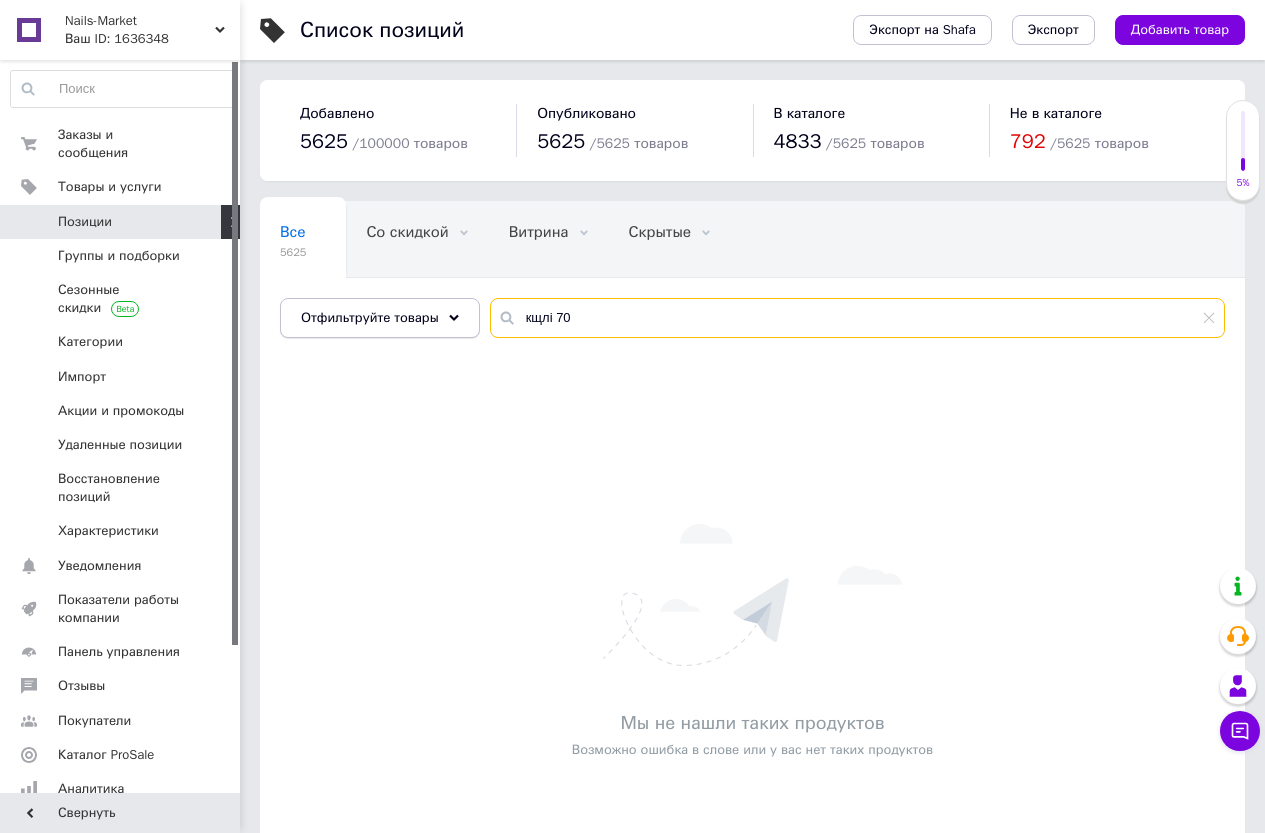 drag, startPoint x: 547, startPoint y: 306, endPoint x: 469, endPoint y: 316, distance: 78.63841 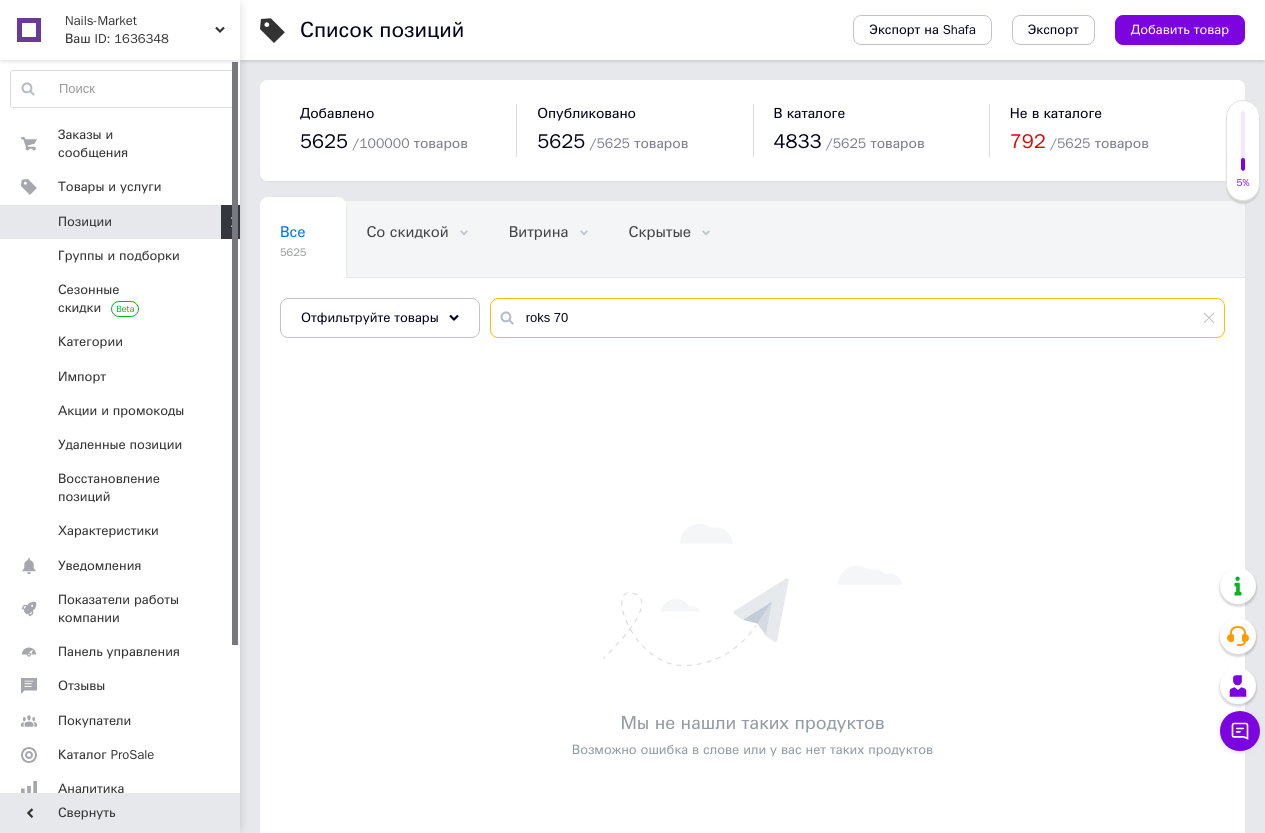 type on "roks 70" 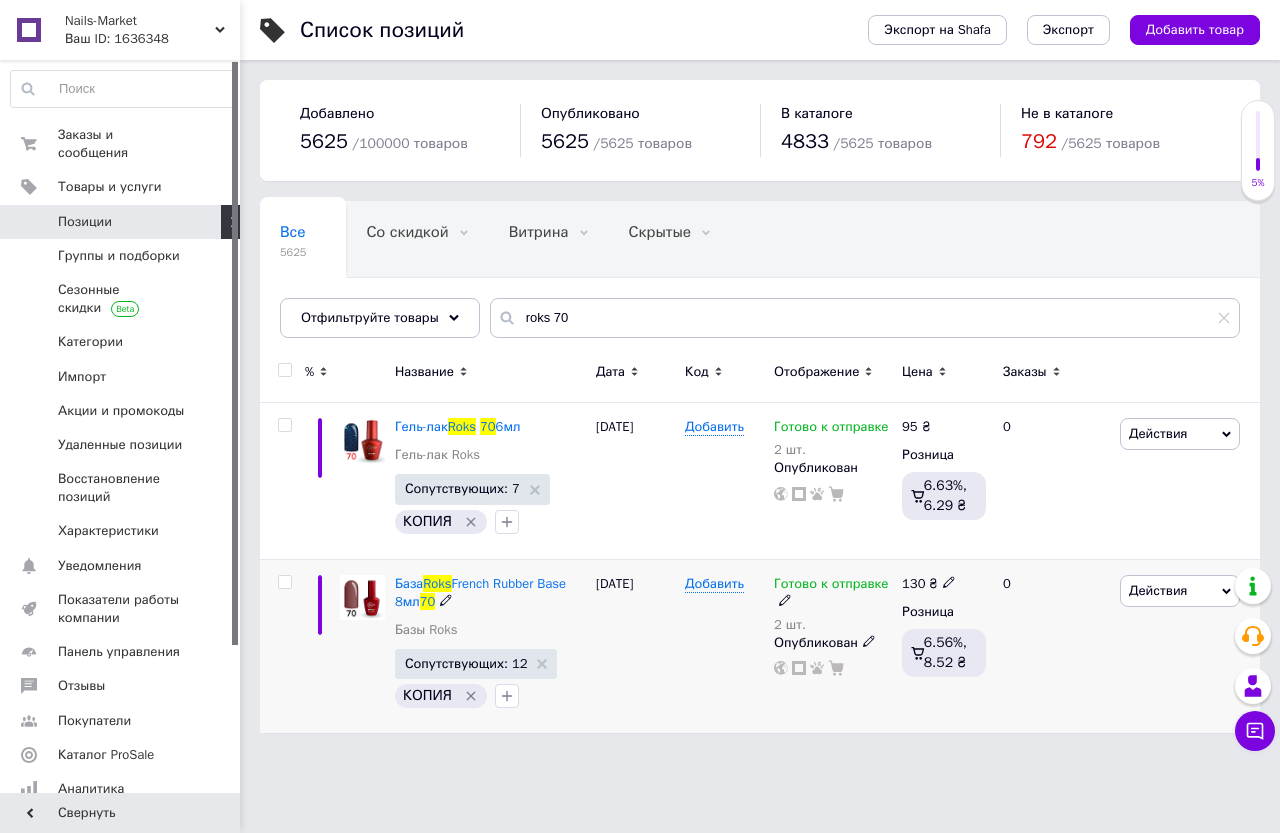 click 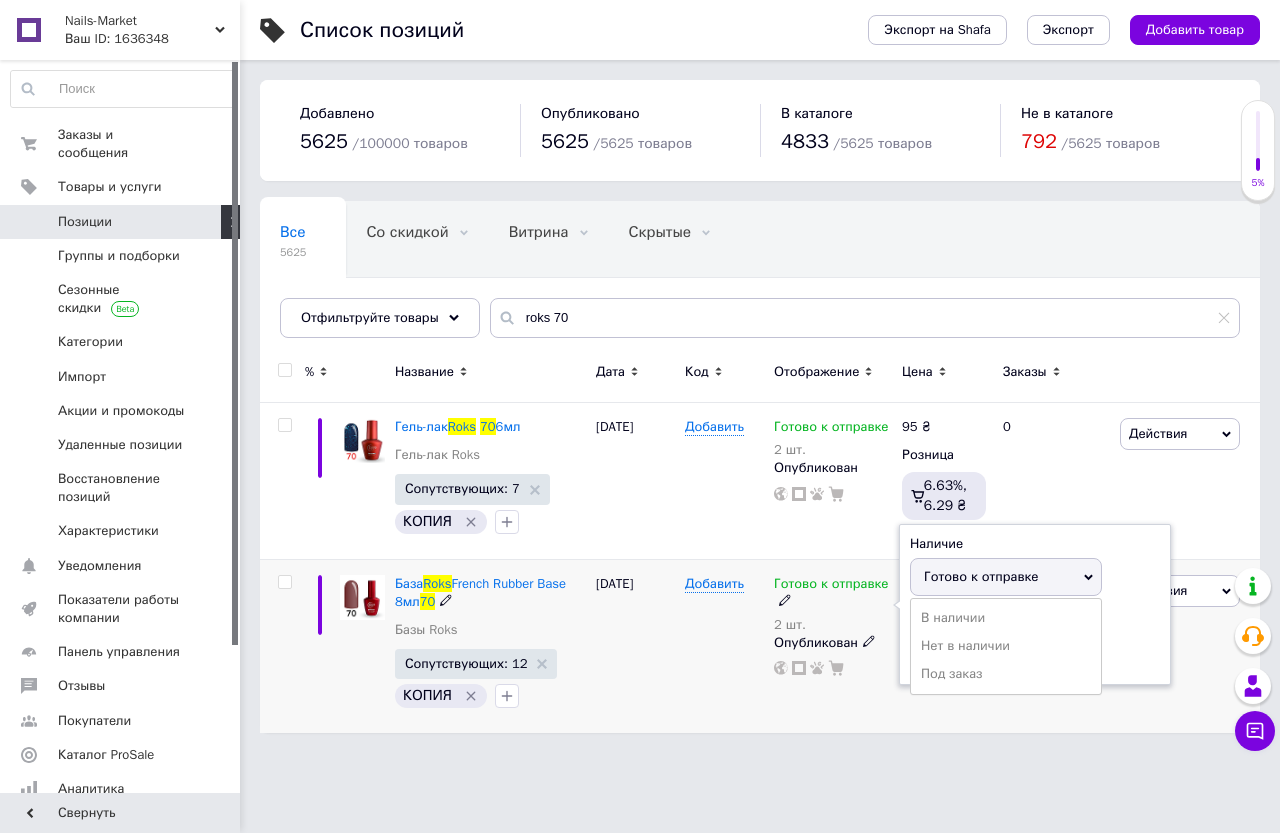 click on "Нет в наличии" at bounding box center [1006, 646] 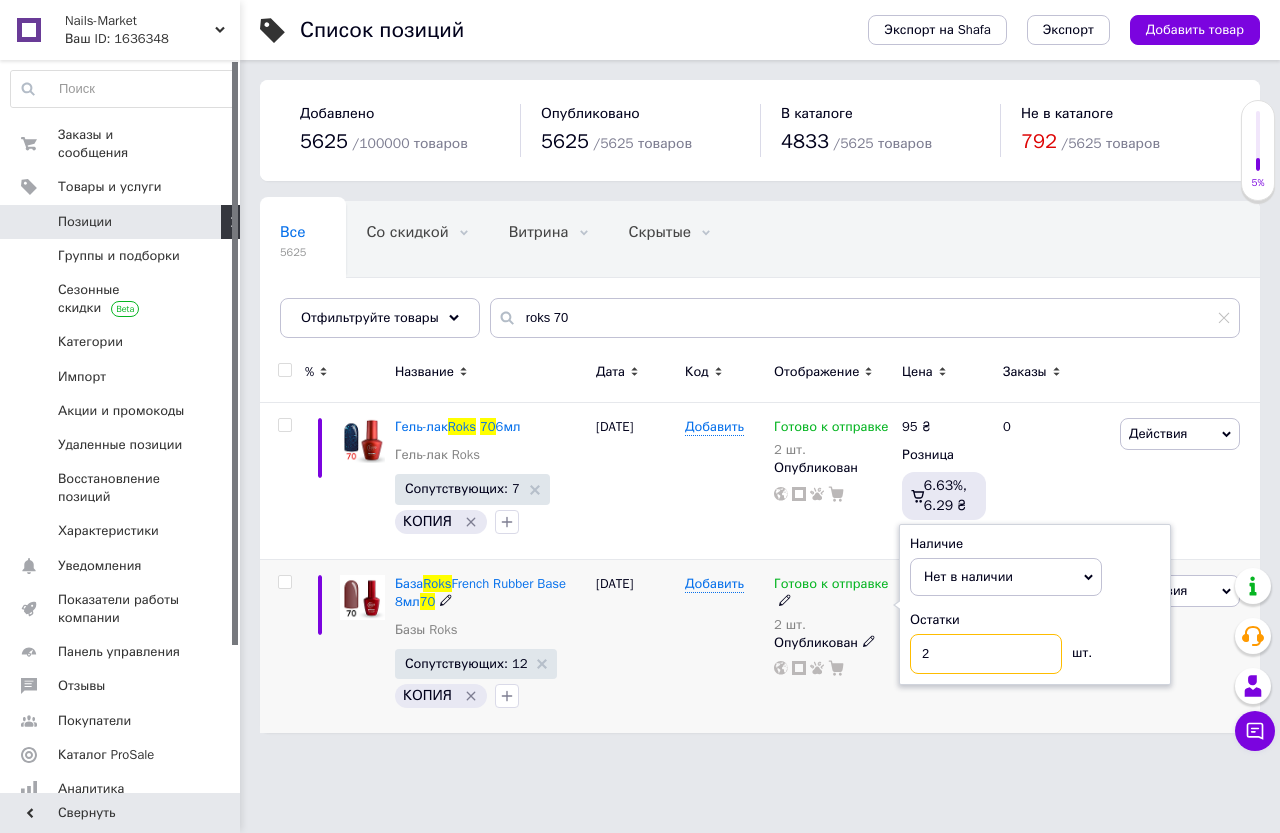 click on "2" at bounding box center (986, 654) 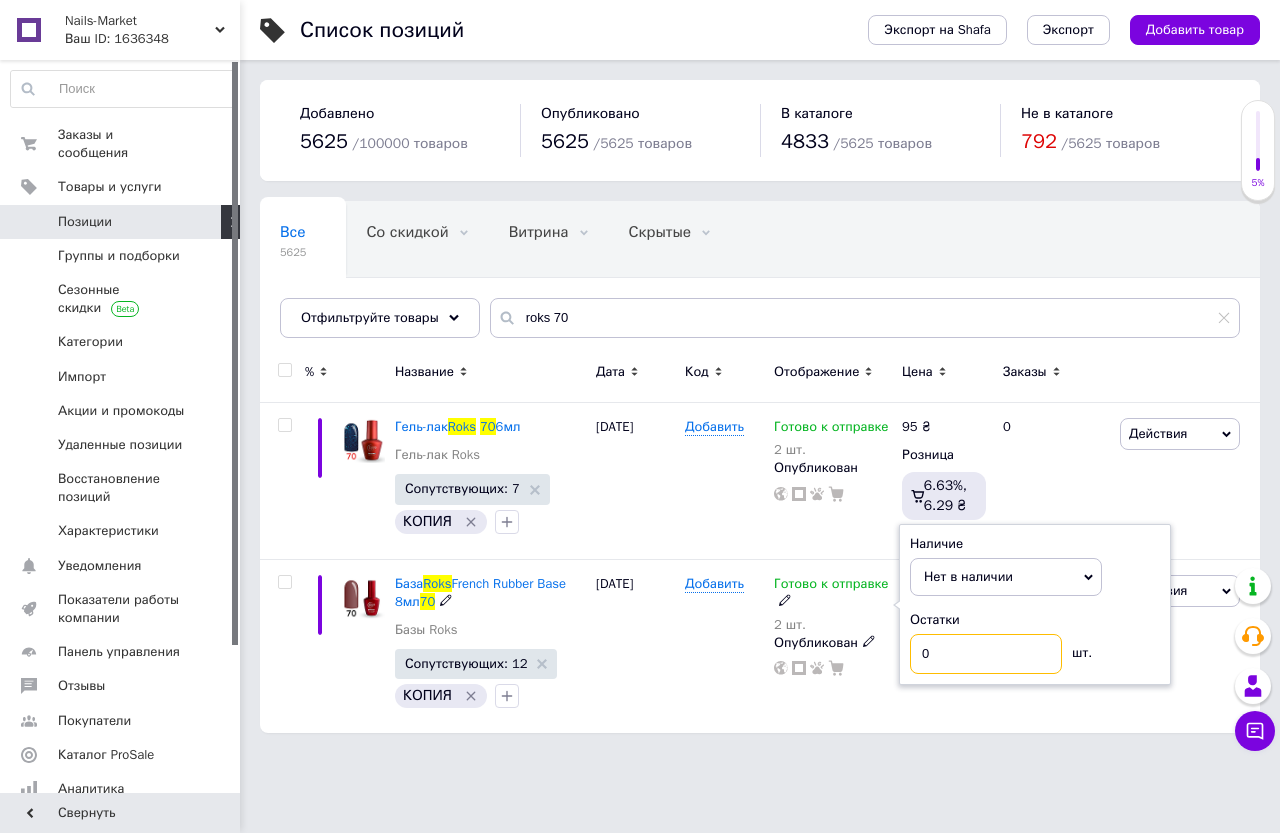 type on "0" 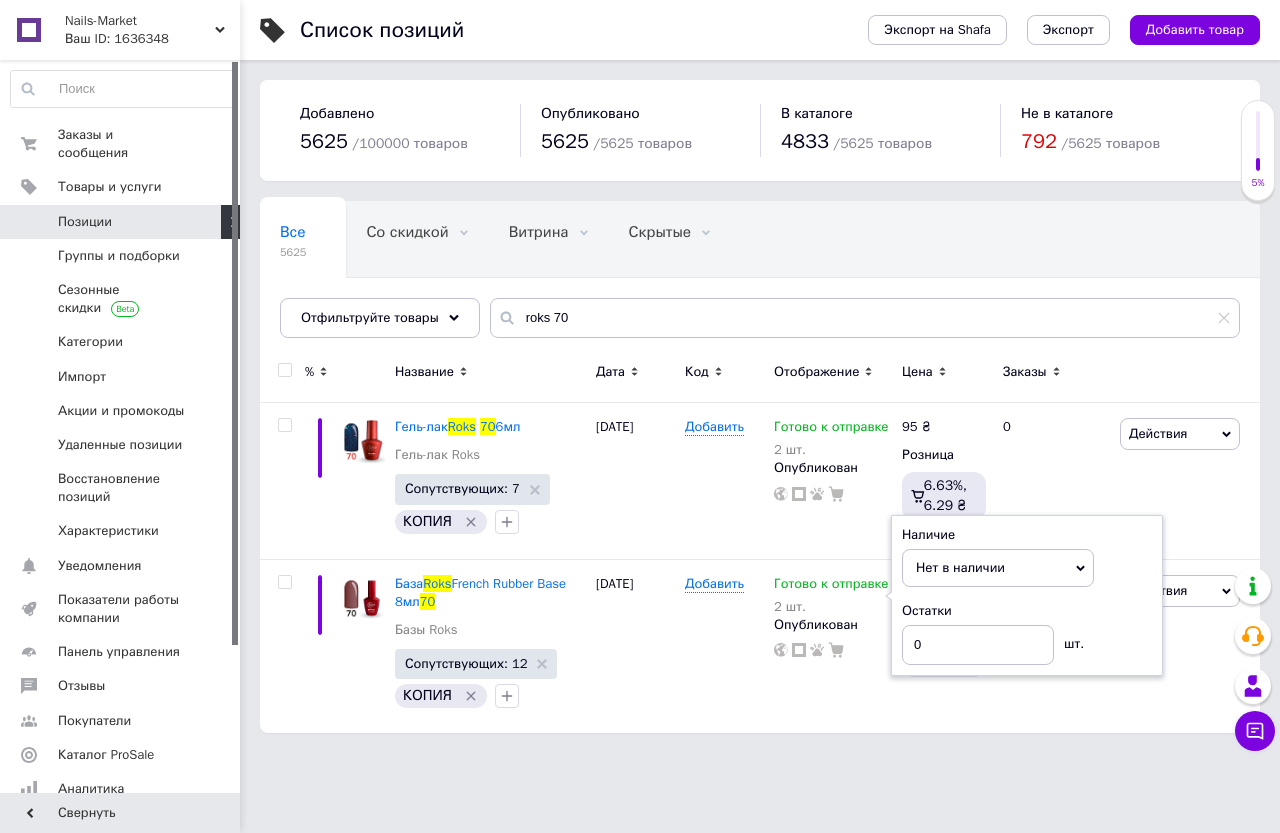 drag, startPoint x: 843, startPoint y: 779, endPoint x: 656, endPoint y: 329, distance: 487.30792 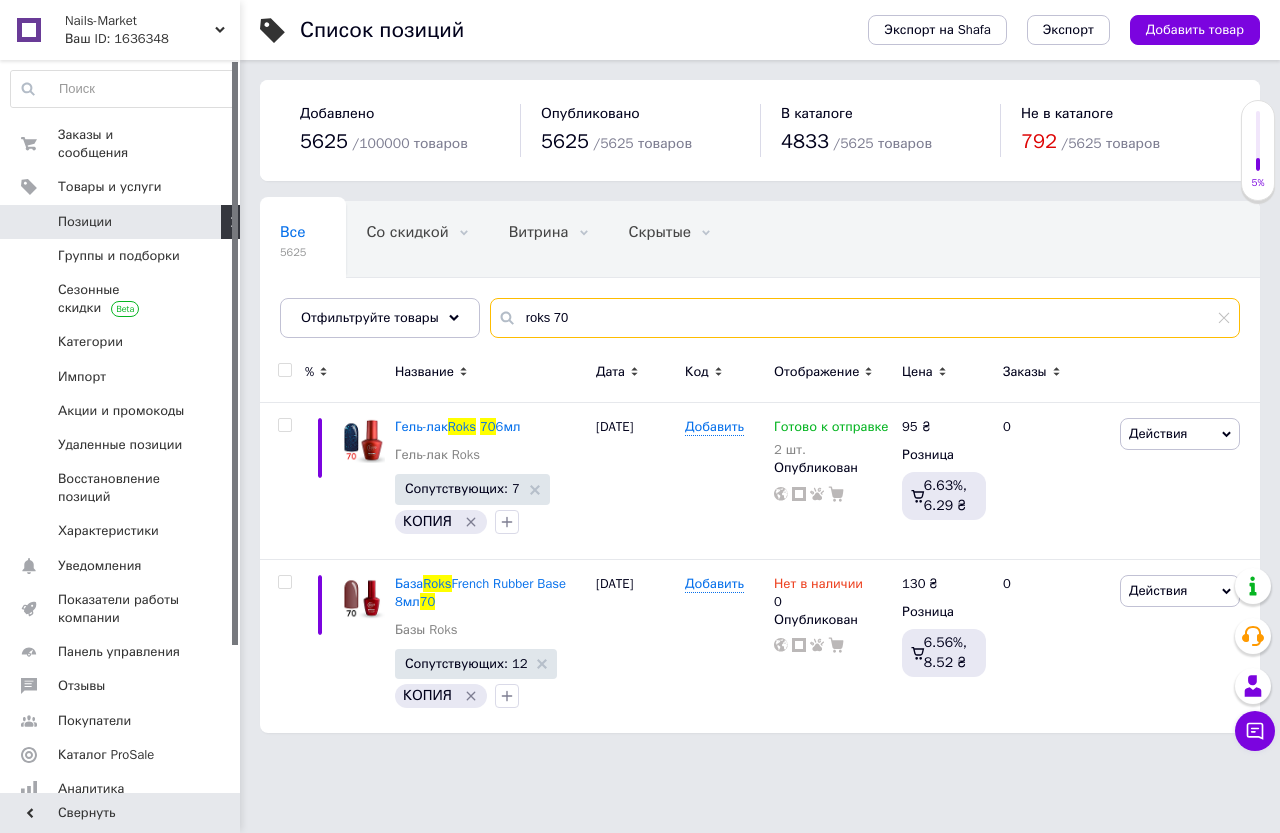 drag, startPoint x: 547, startPoint y: 315, endPoint x: 647, endPoint y: 319, distance: 100.07997 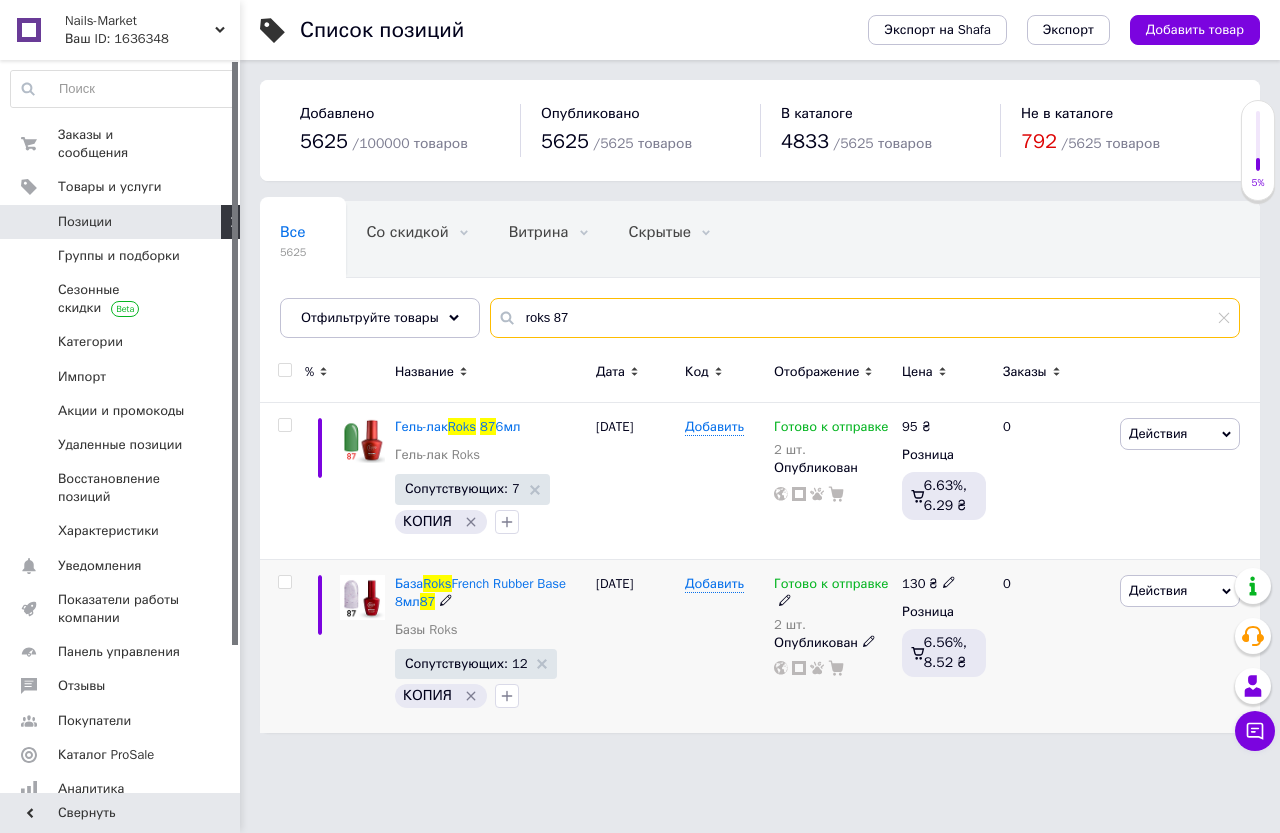 type on "roks 87" 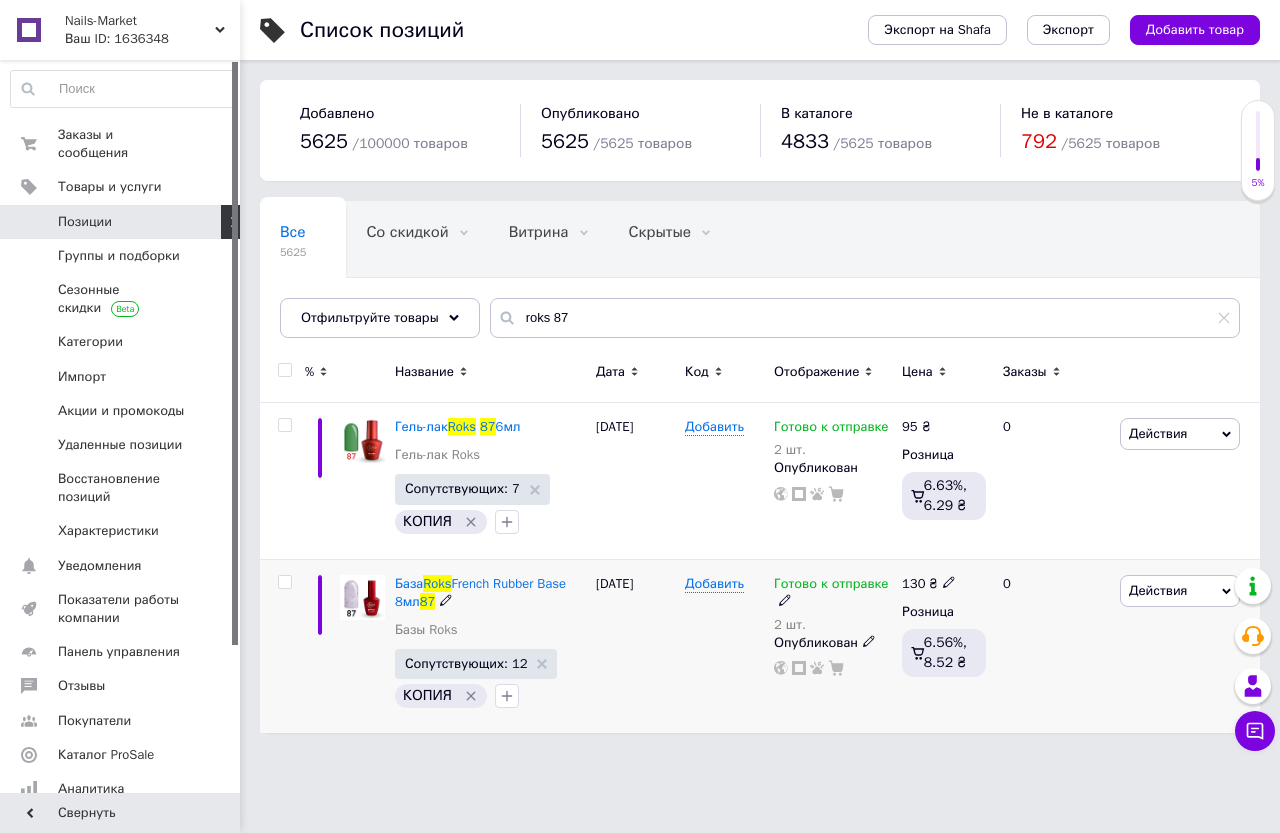 click 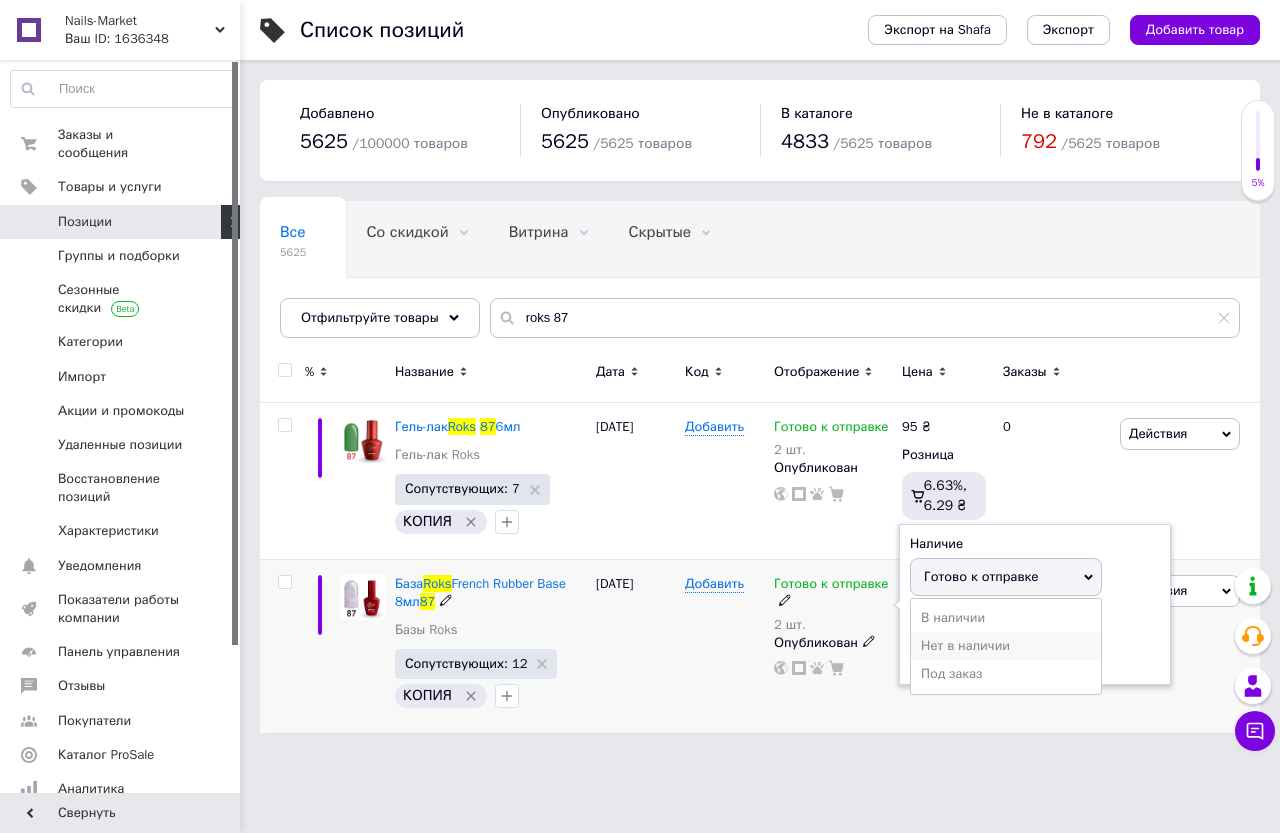 click on "Нет в наличии" at bounding box center [1006, 646] 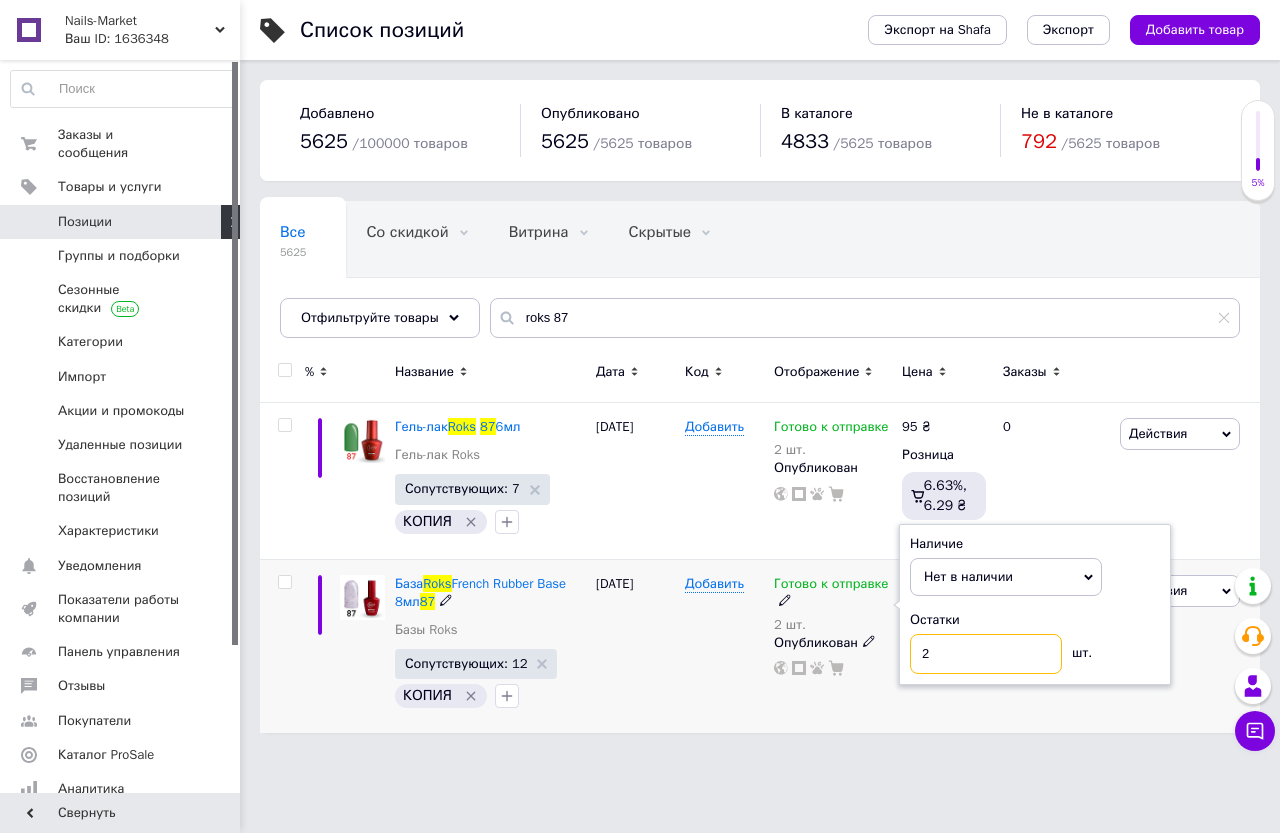 click on "2" at bounding box center (986, 654) 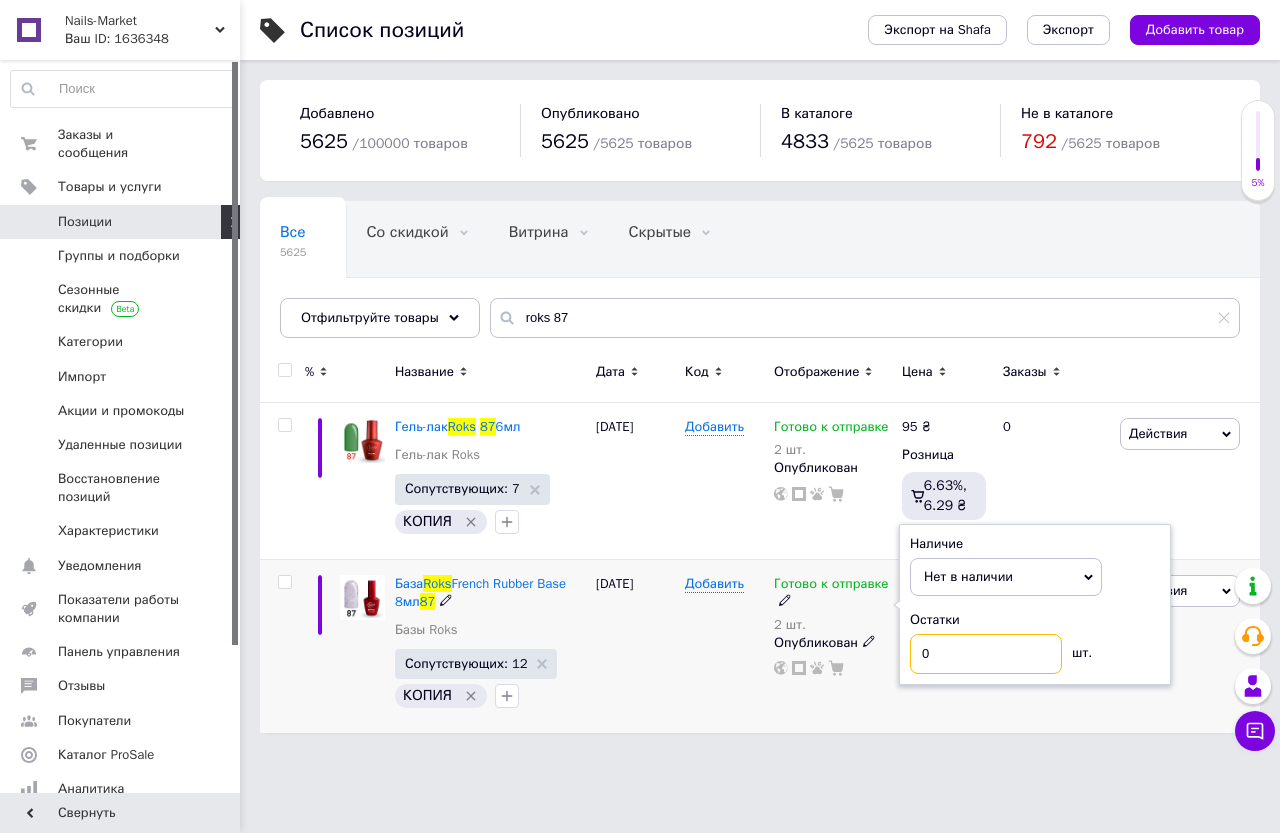 type on "0" 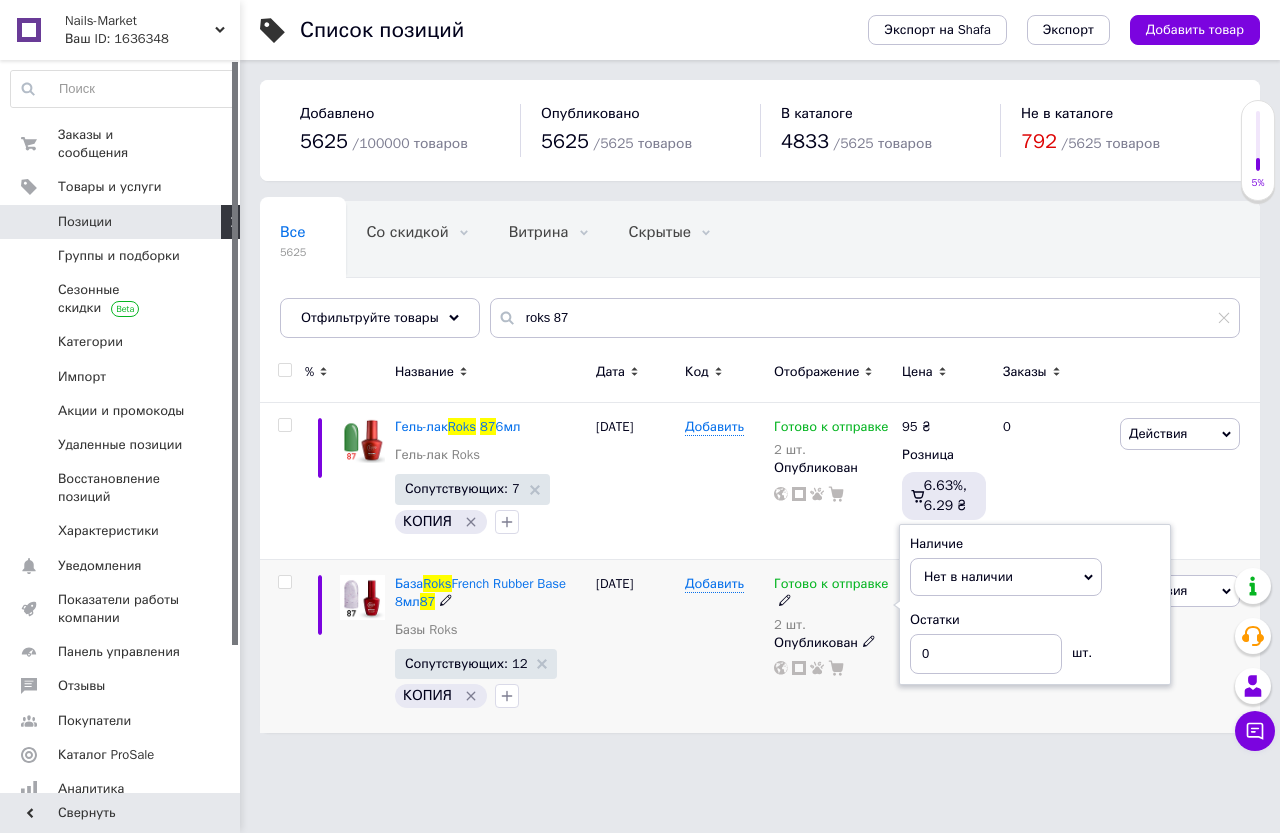 click on "Готово к отправке 2 шт. Наличие Нет в наличии В наличии Под заказ Готово к отправке Остатки 0 шт. Опубликован" at bounding box center (833, 646) 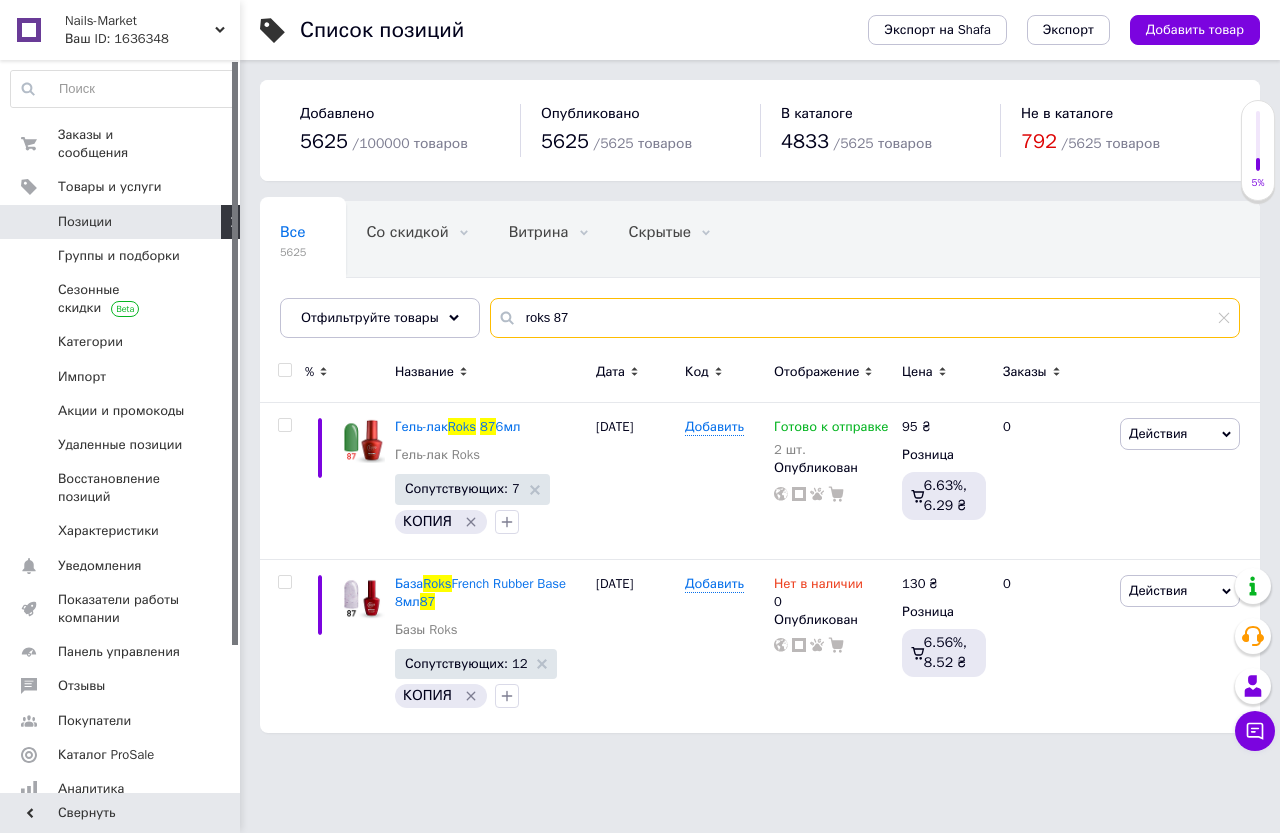 paste on "Крем-скраб для рук та ніг з сечовиною, екстрактом водоростей та олією [PERSON_NAME] 350г" 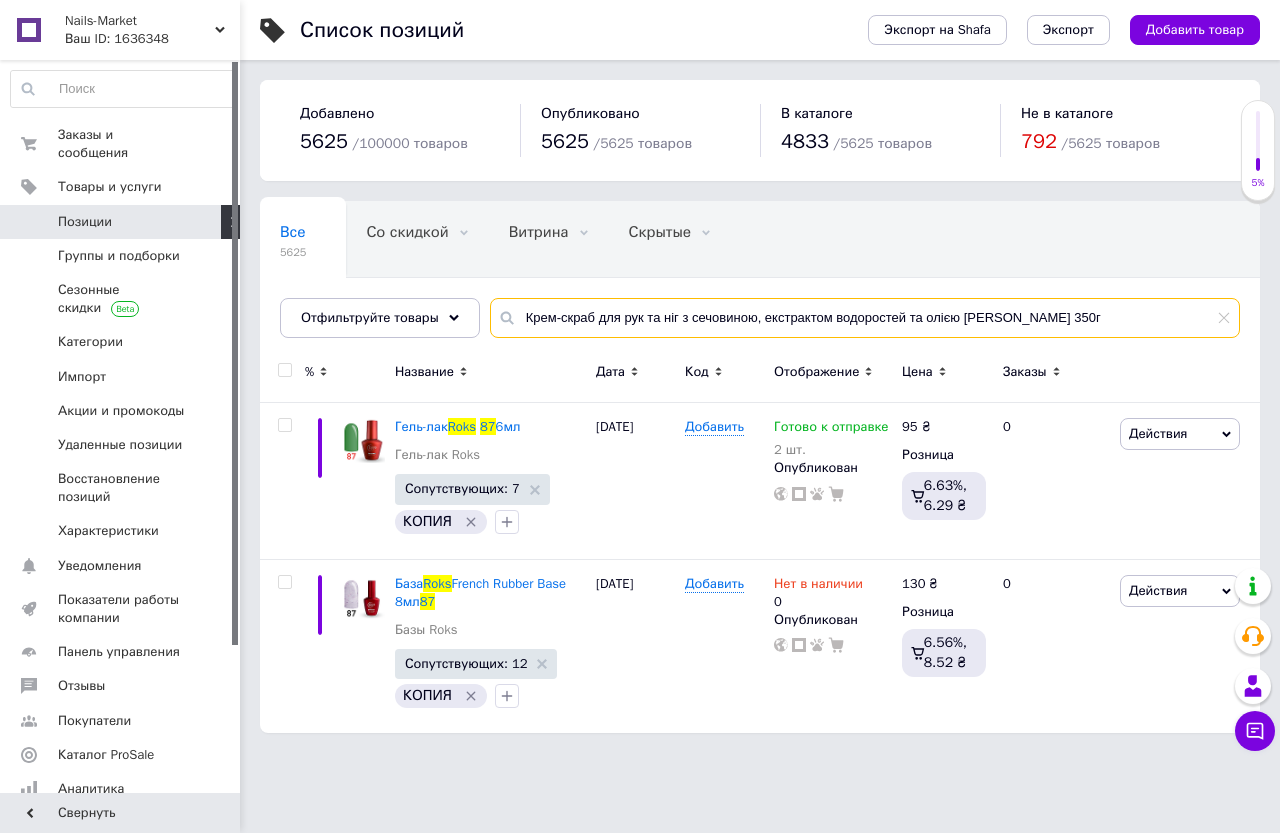 drag, startPoint x: 405, startPoint y: 306, endPoint x: 246, endPoint y: 313, distance: 159.154 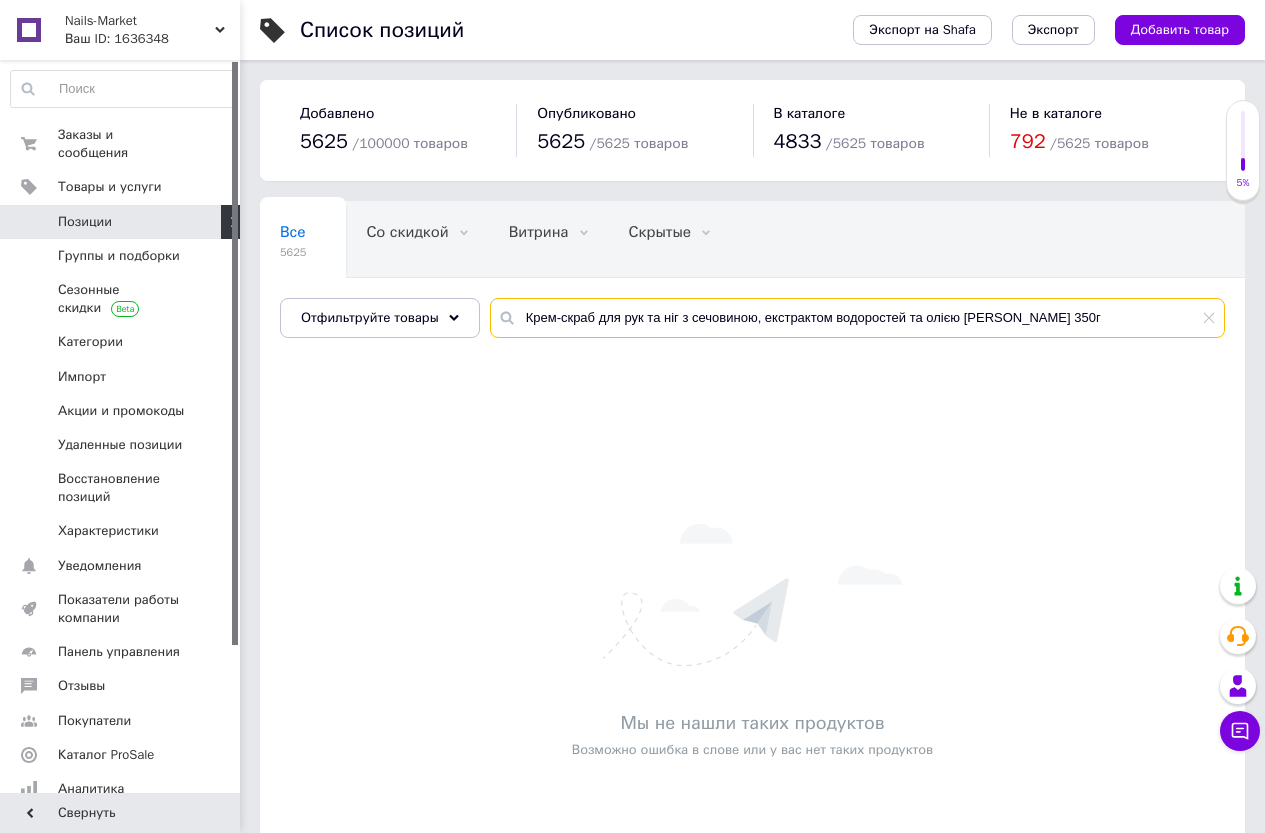 drag, startPoint x: 595, startPoint y: 313, endPoint x: 1279, endPoint y: 319, distance: 684.0263 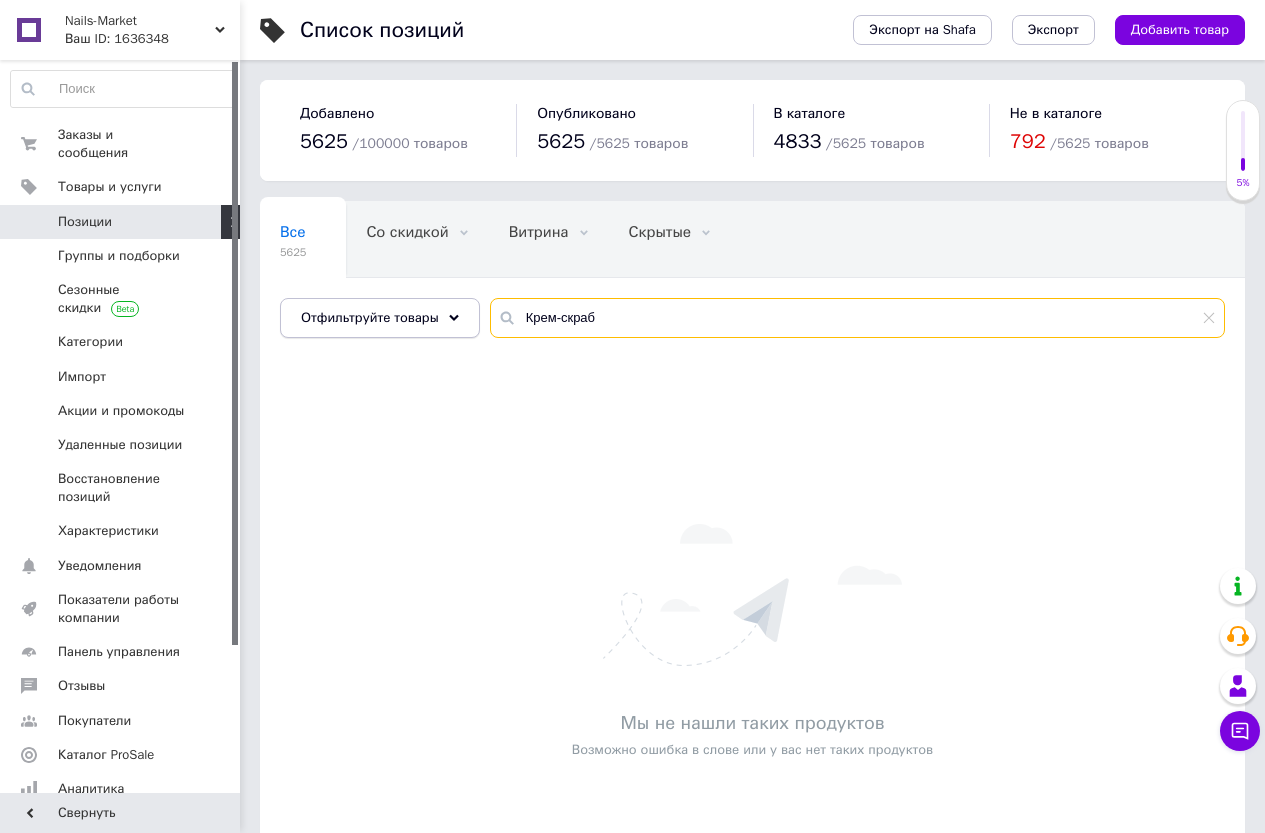 drag, startPoint x: 557, startPoint y: 315, endPoint x: 406, endPoint y: 312, distance: 151.0298 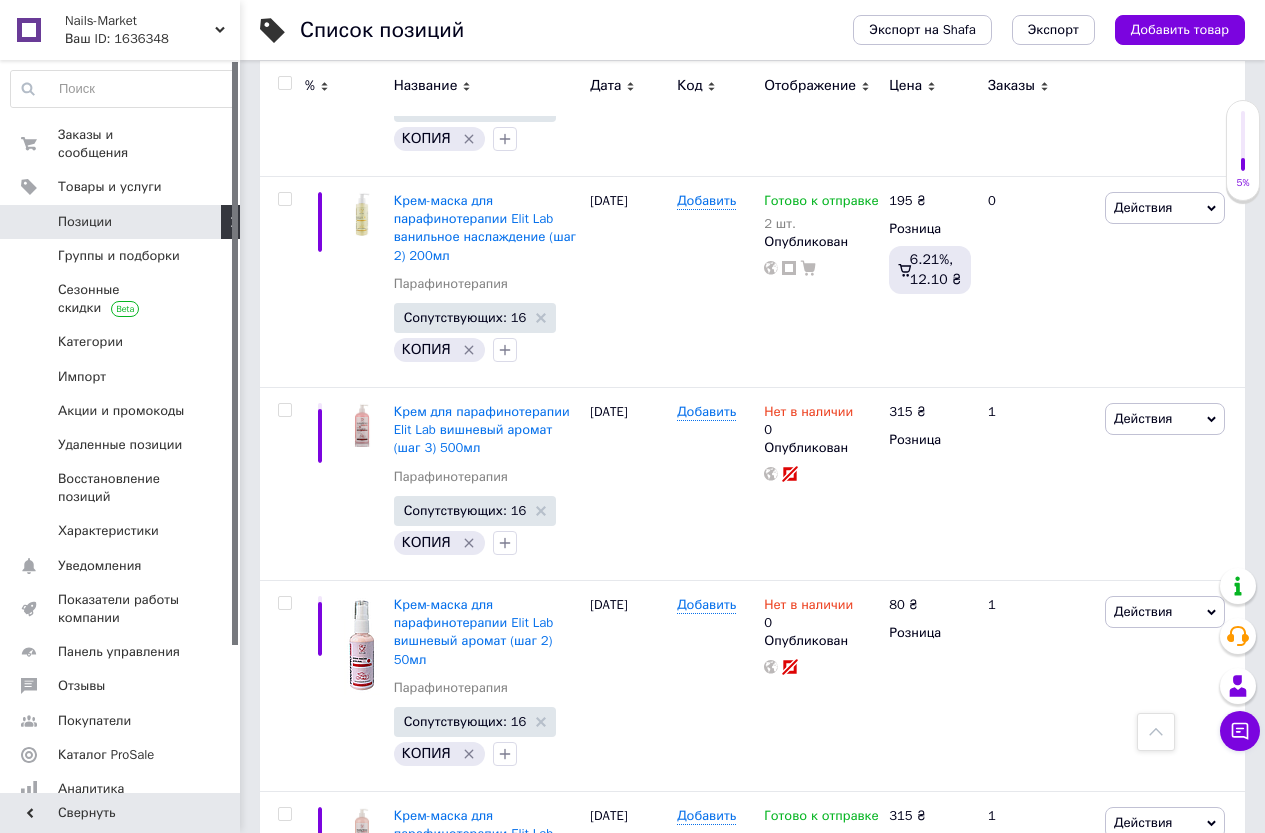 scroll, scrollTop: 3171, scrollLeft: 0, axis: vertical 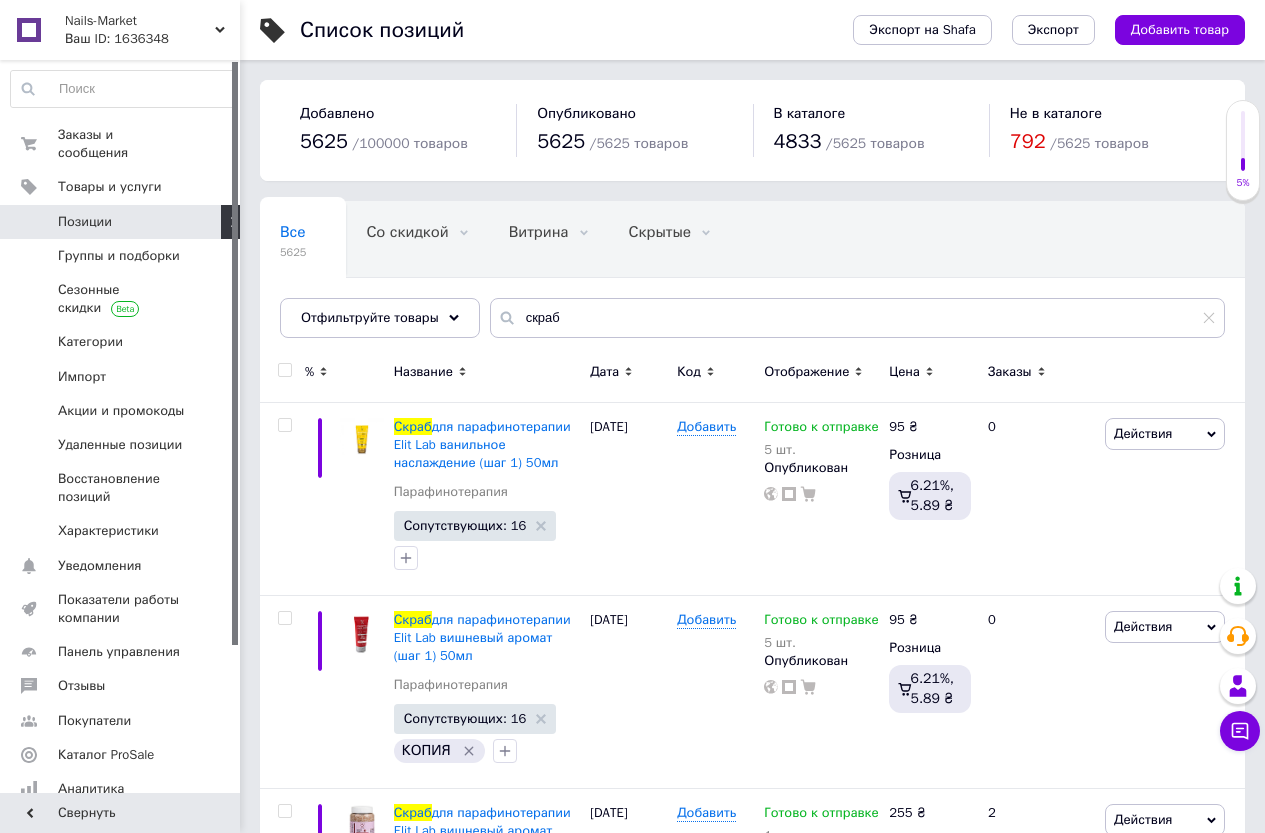 drag, startPoint x: 523, startPoint y: 328, endPoint x: 560, endPoint y: 321, distance: 37.65634 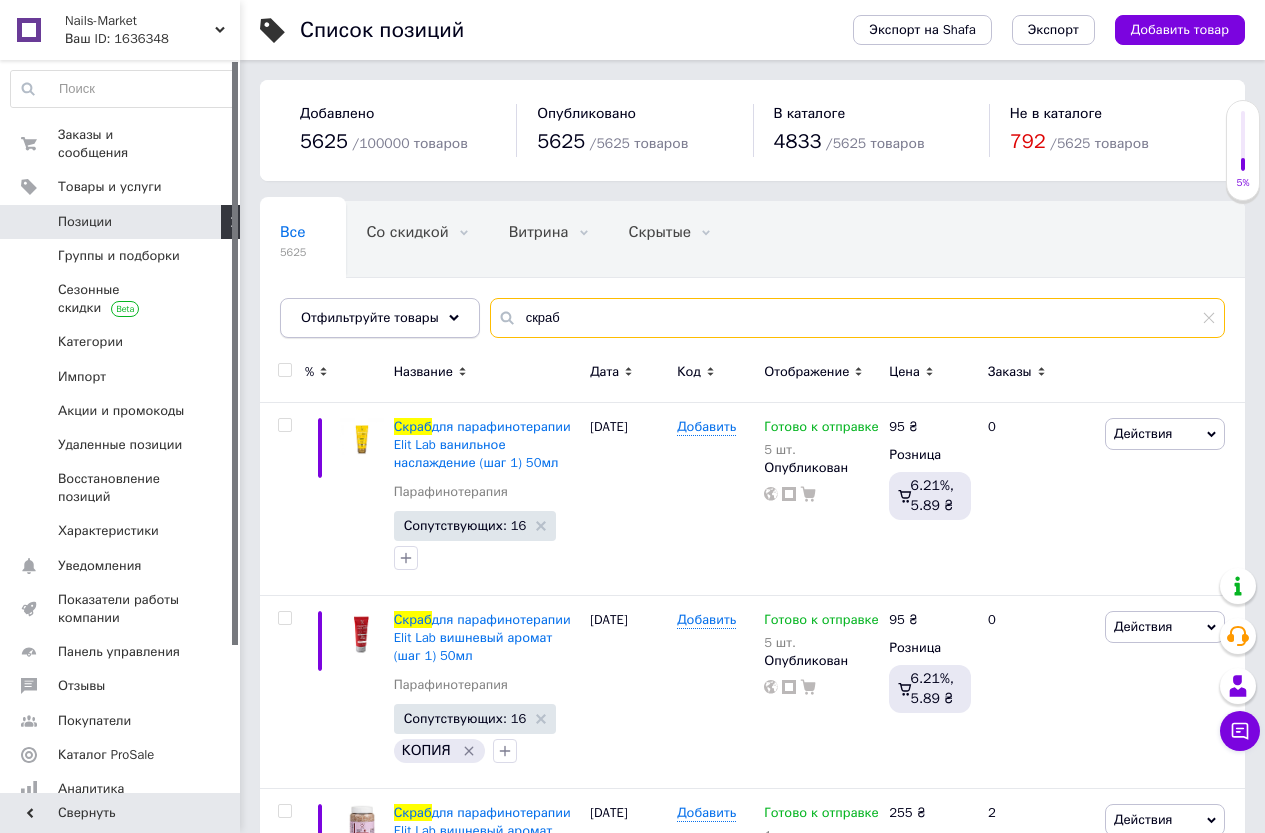 paste on "Рідкий полігель Komilfo PolyGel 005 Nude Glitter, 15 мл (з шиммером)" 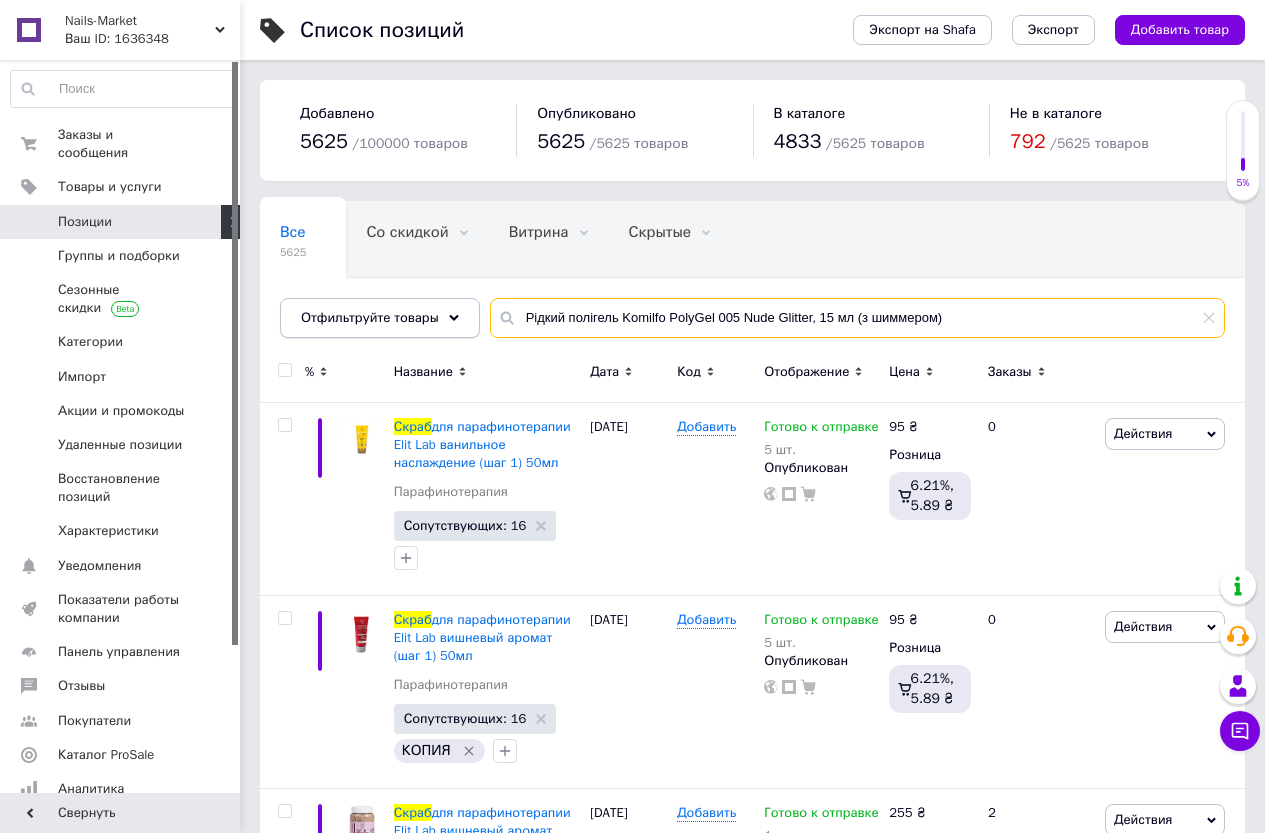 drag, startPoint x: 573, startPoint y: 319, endPoint x: 439, endPoint y: 316, distance: 134.03358 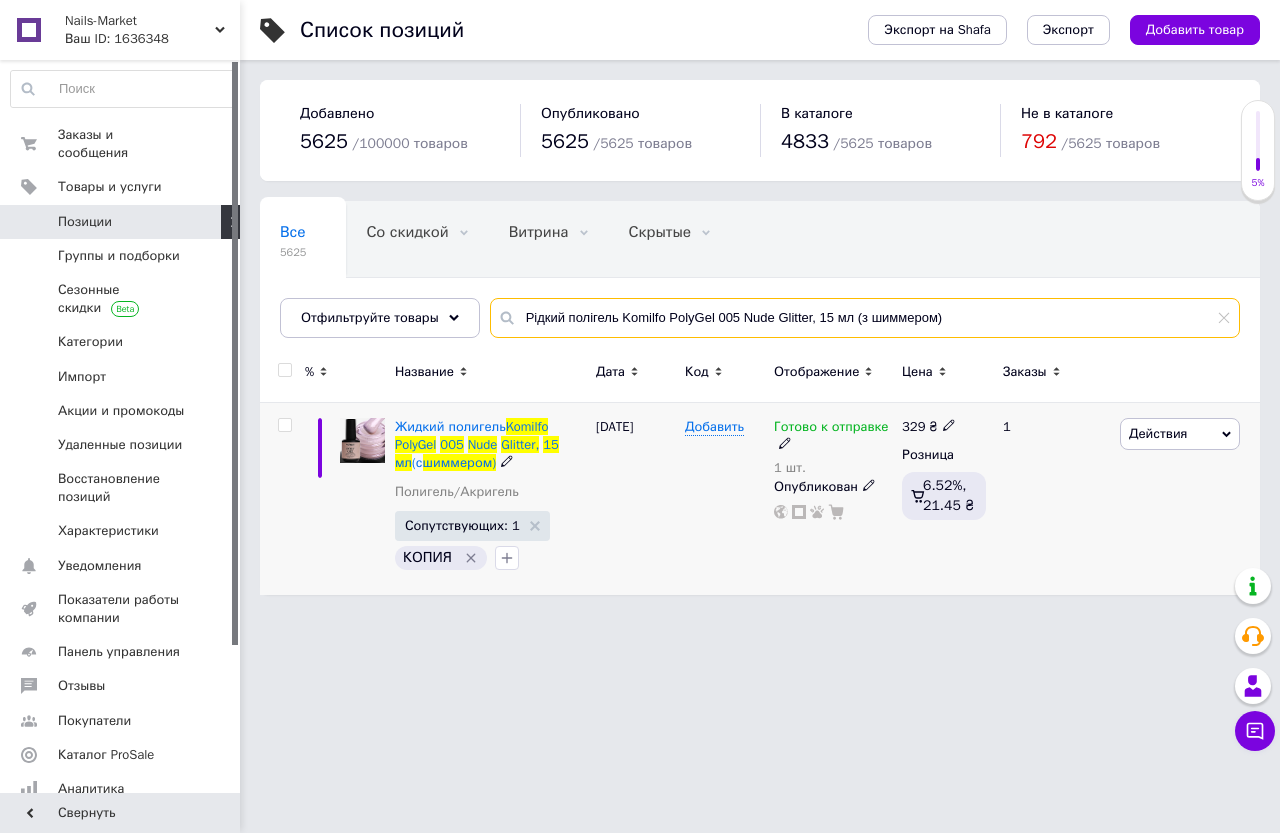 type on "Рідкий полігель Komilfo PolyGel 005 Nude Glitter, 15 мл (з шиммером)" 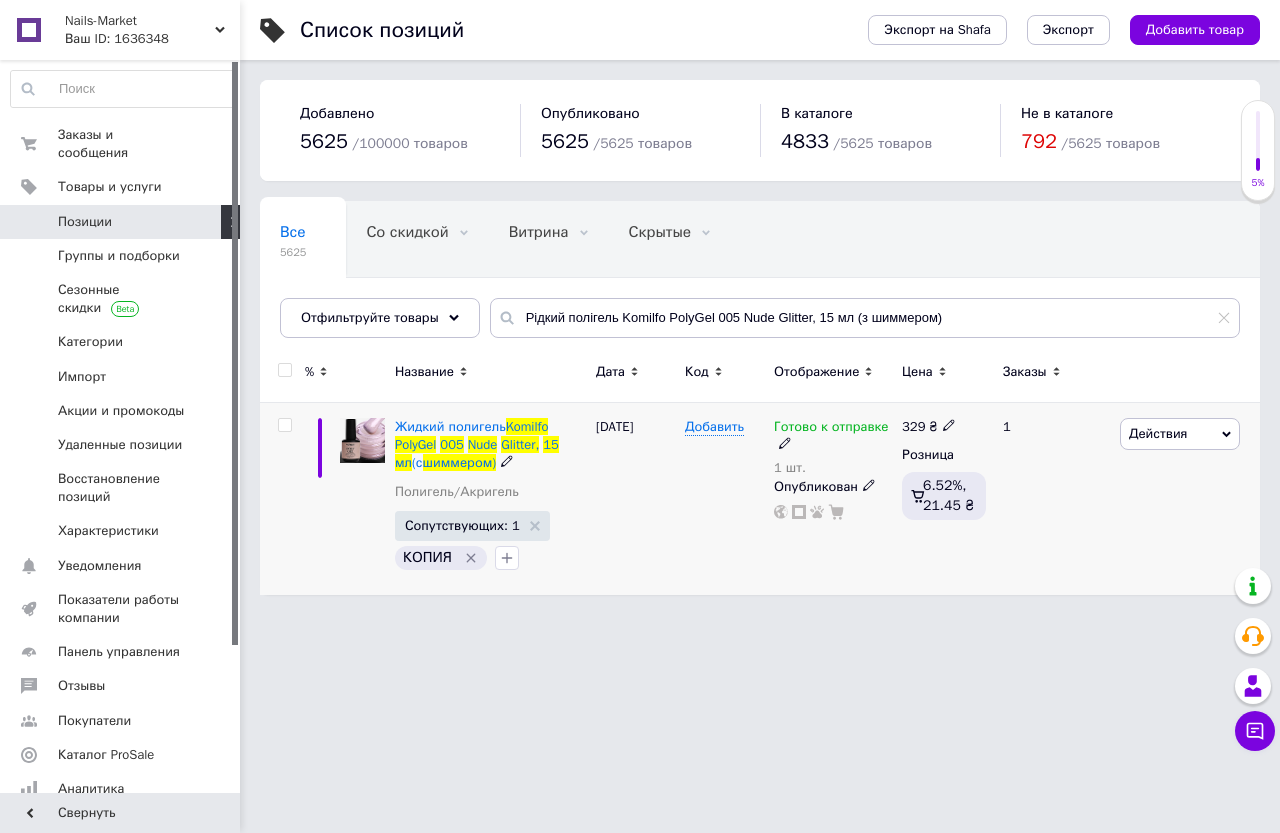 click at bounding box center [785, 442] 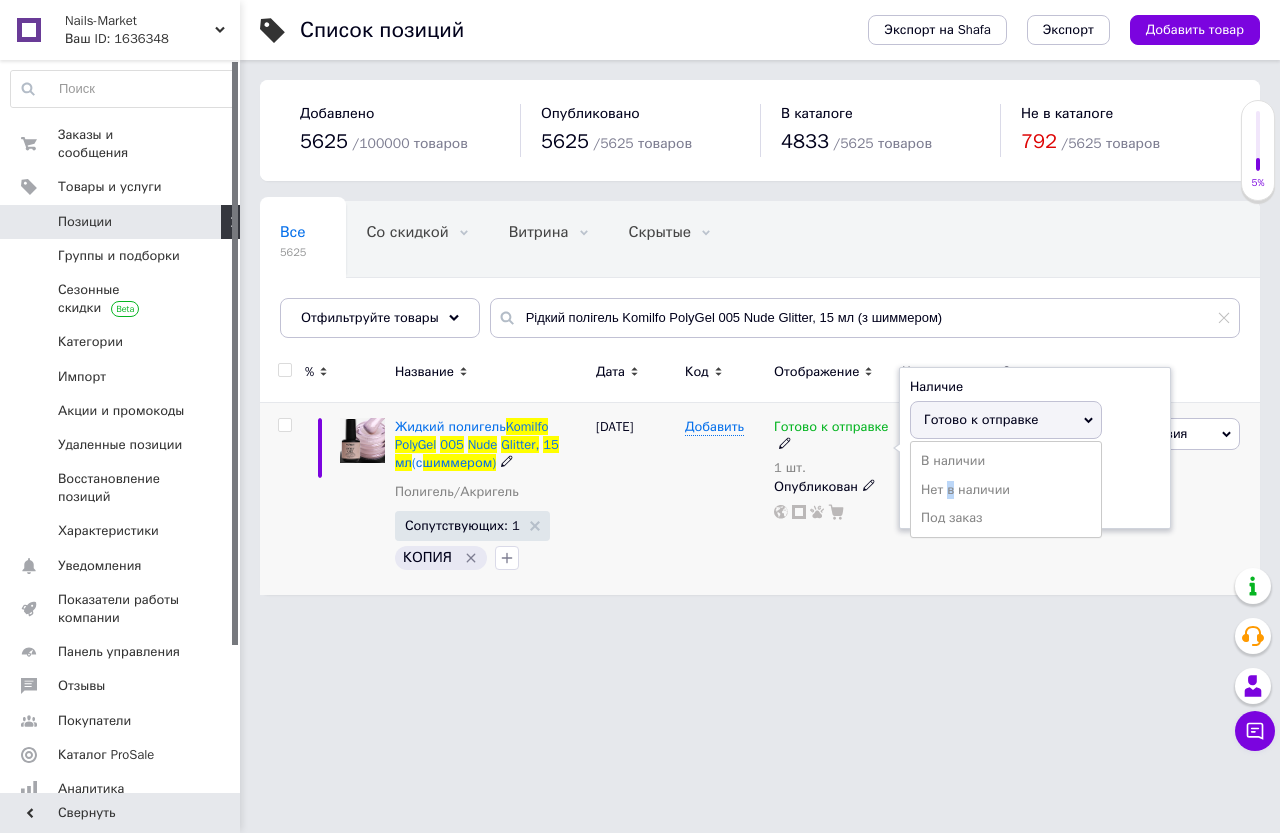 click on "Нет в наличии" at bounding box center [1006, 490] 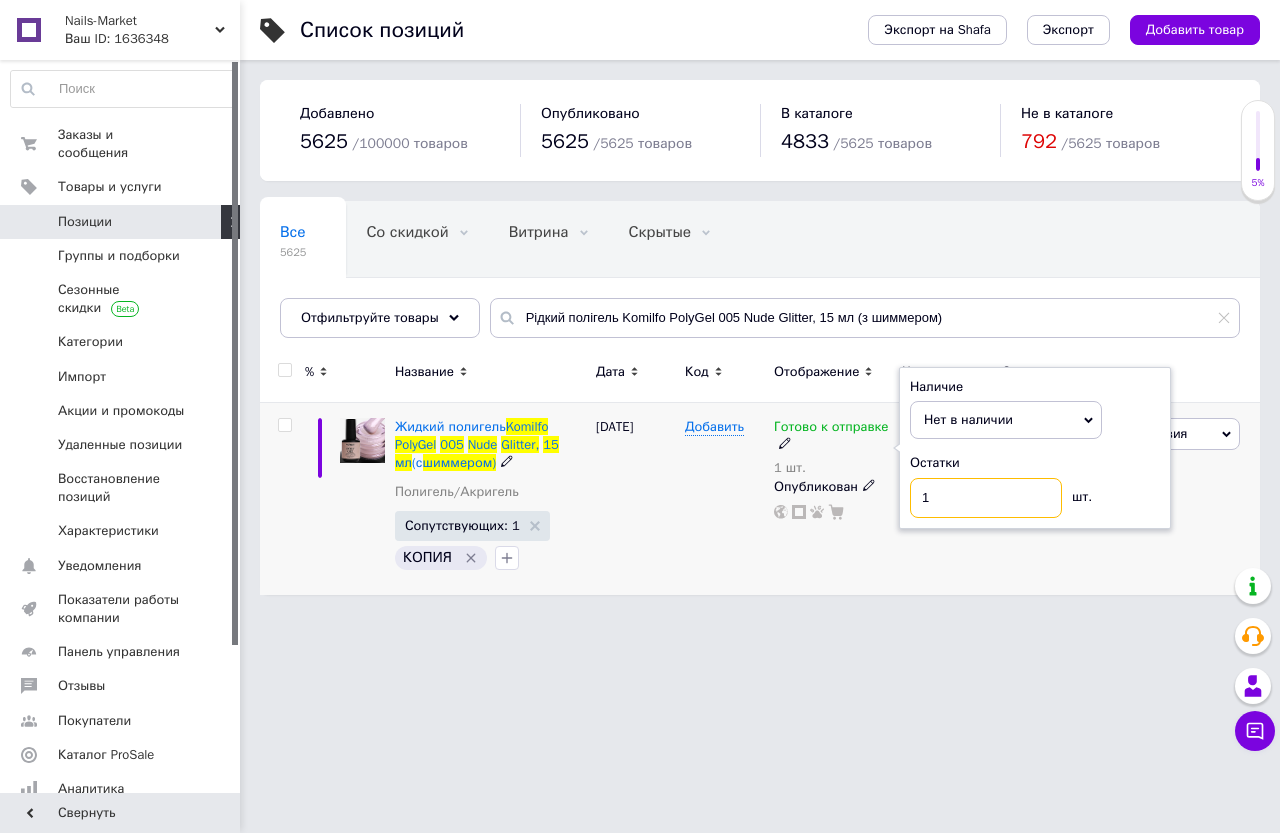 click on "1" at bounding box center (986, 498) 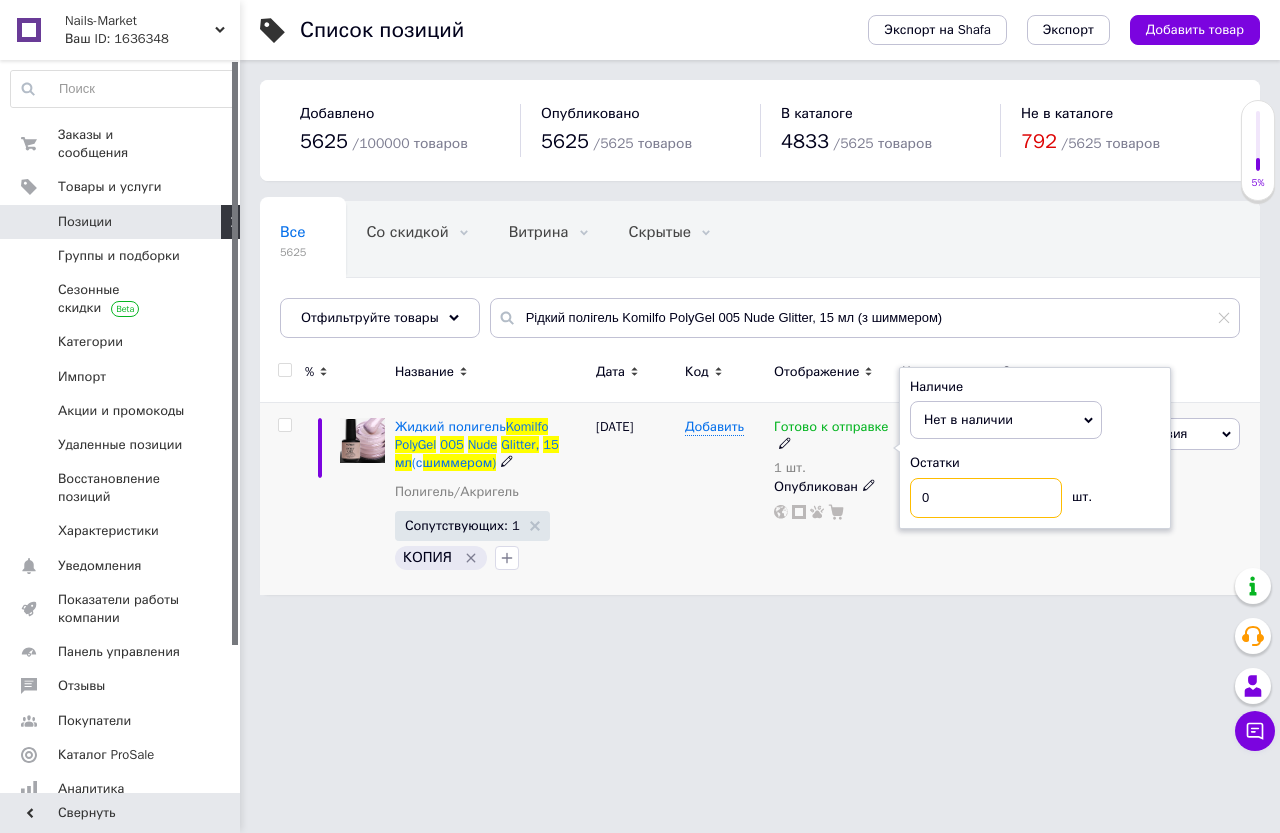 type on "0" 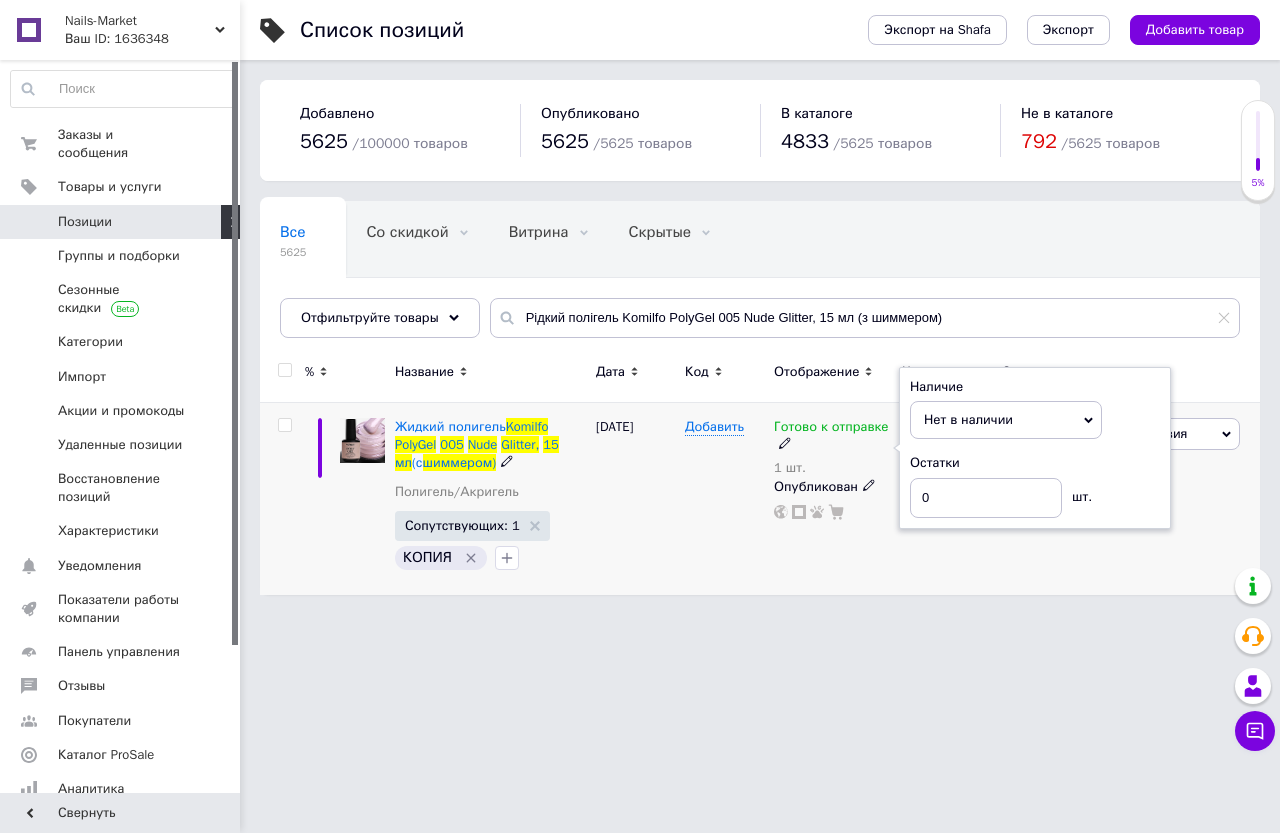 click on "Готово к отправке 1 шт. Наличие Нет в наличии В наличии Под заказ Готово к отправке Остатки 0 шт. Опубликован" at bounding box center (833, 499) 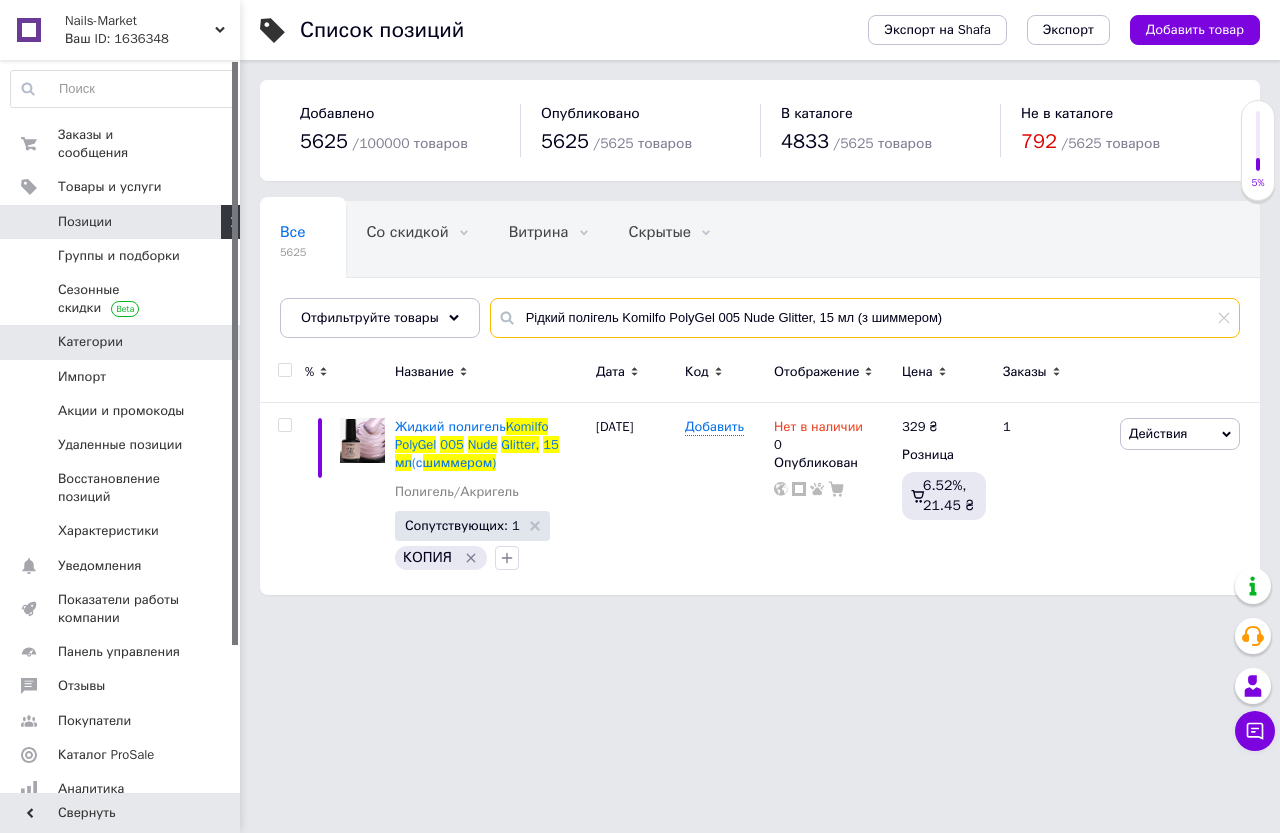 drag, startPoint x: 1009, startPoint y: 318, endPoint x: 218, endPoint y: 323, distance: 791.0158 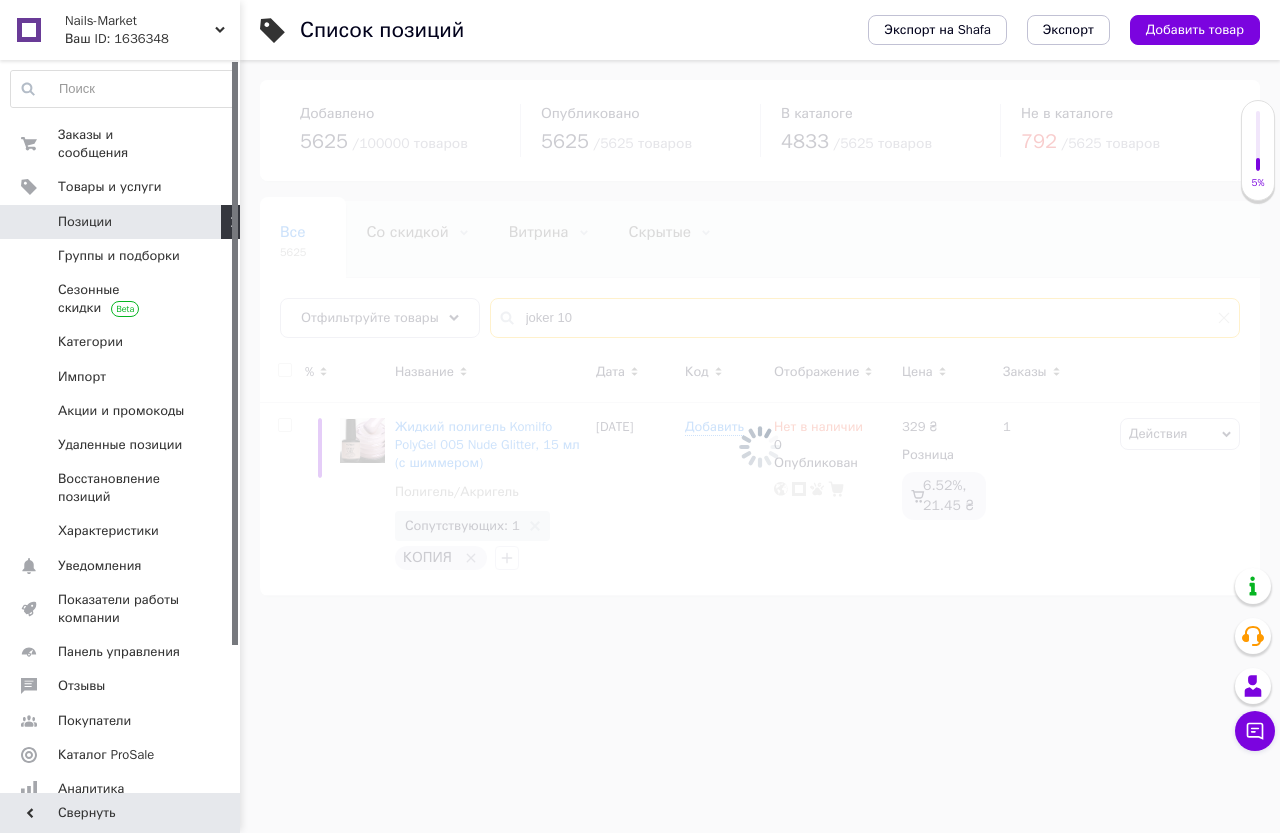 type on "joker 10" 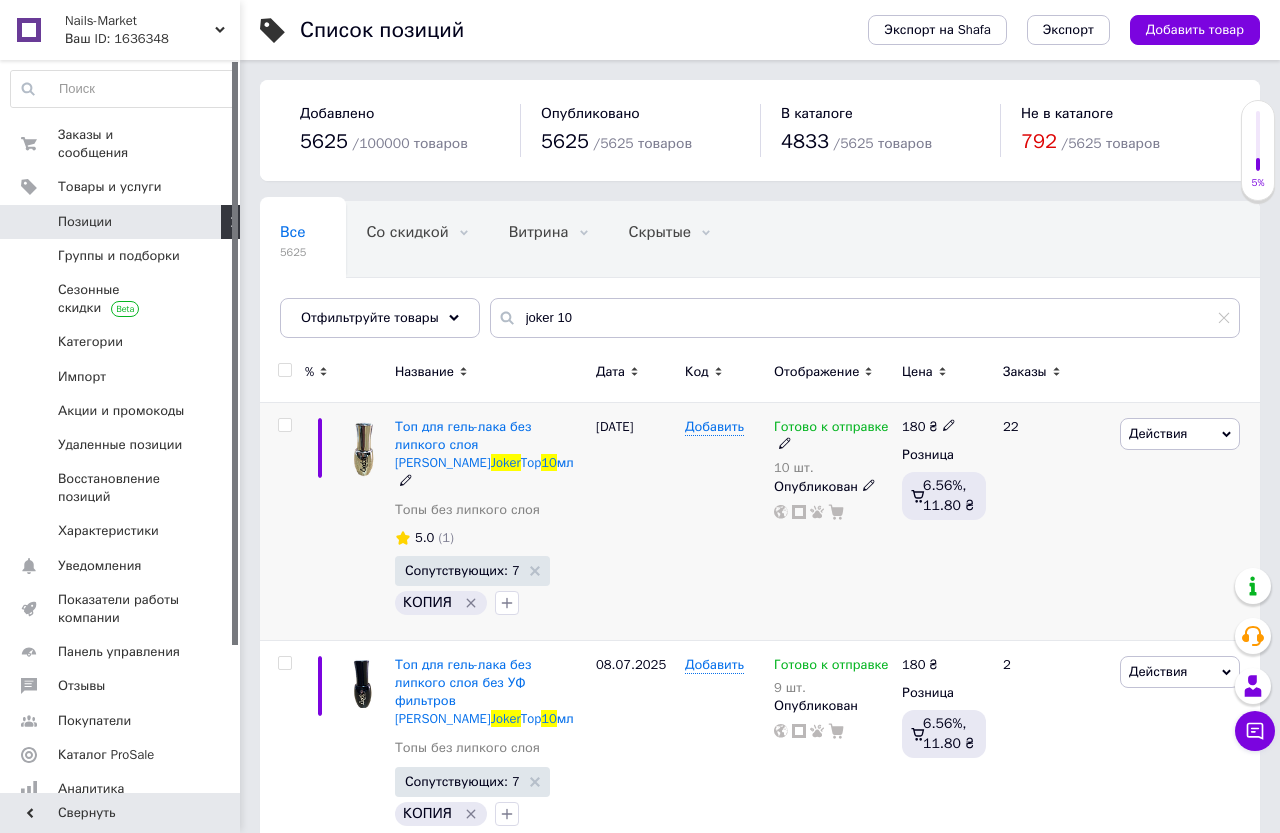 click 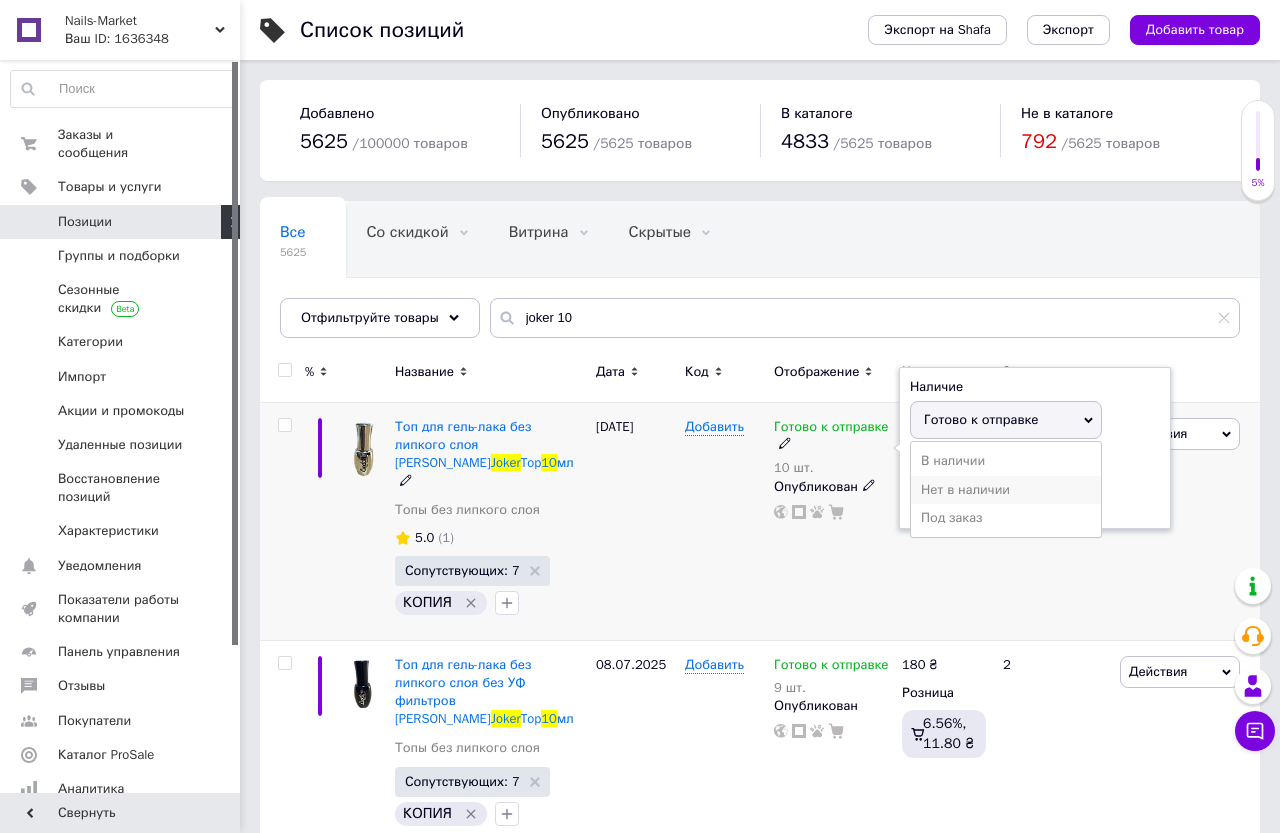 click on "Нет в наличии" at bounding box center [1006, 490] 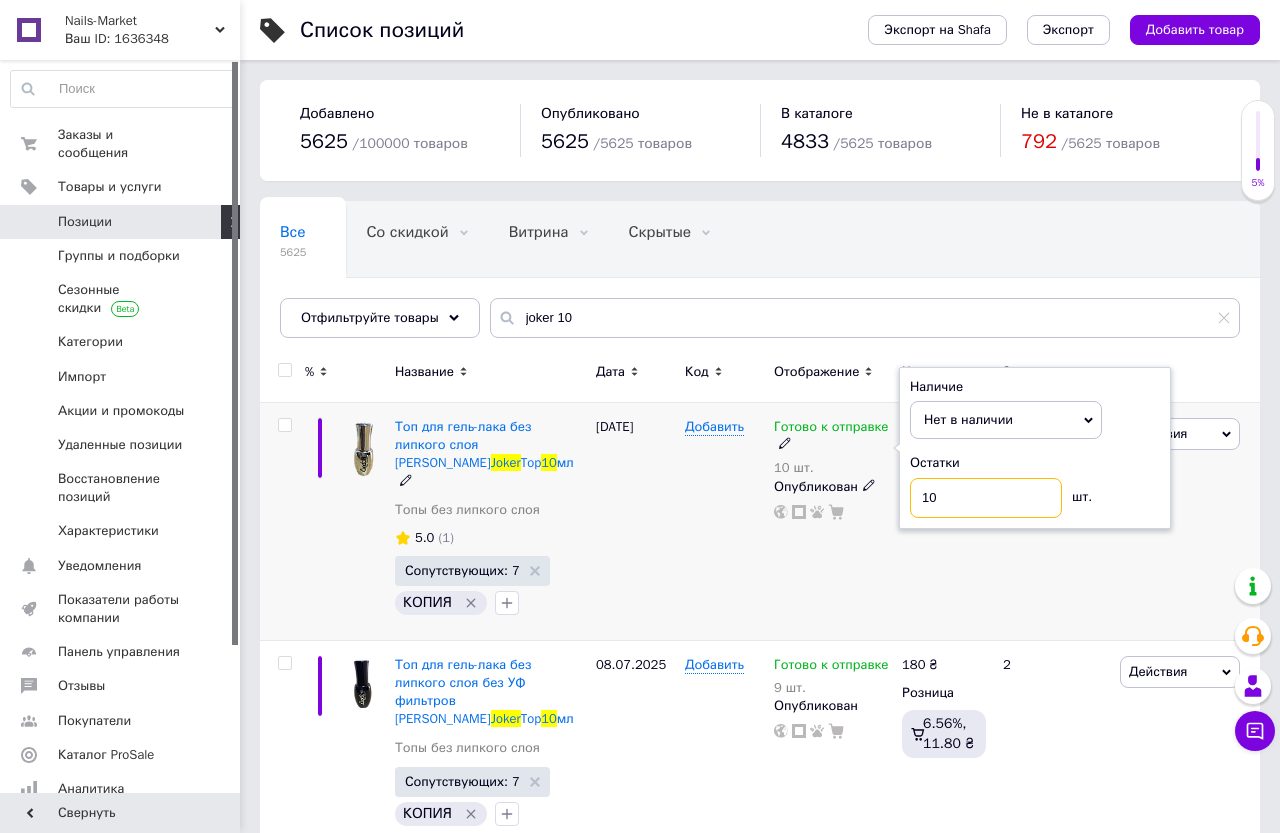 click on "10" at bounding box center [986, 498] 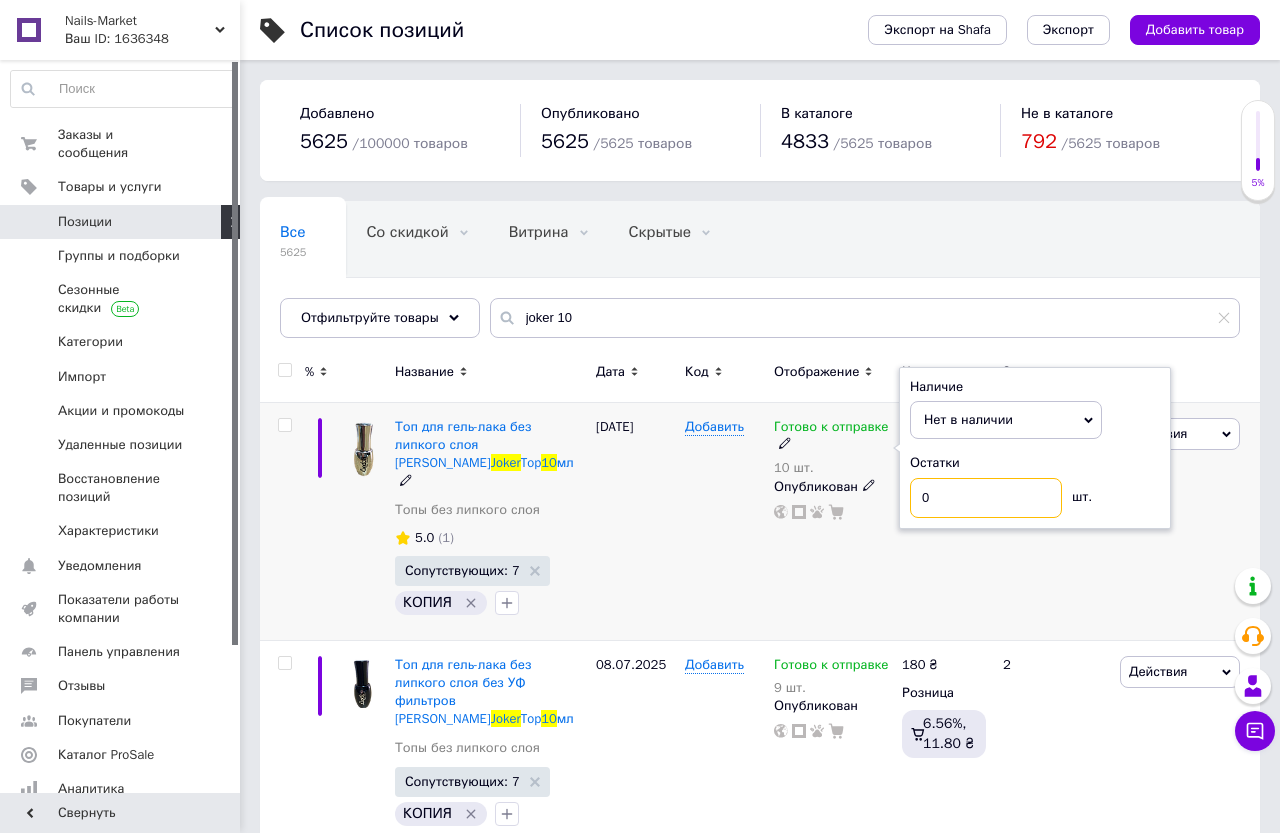 type on "0" 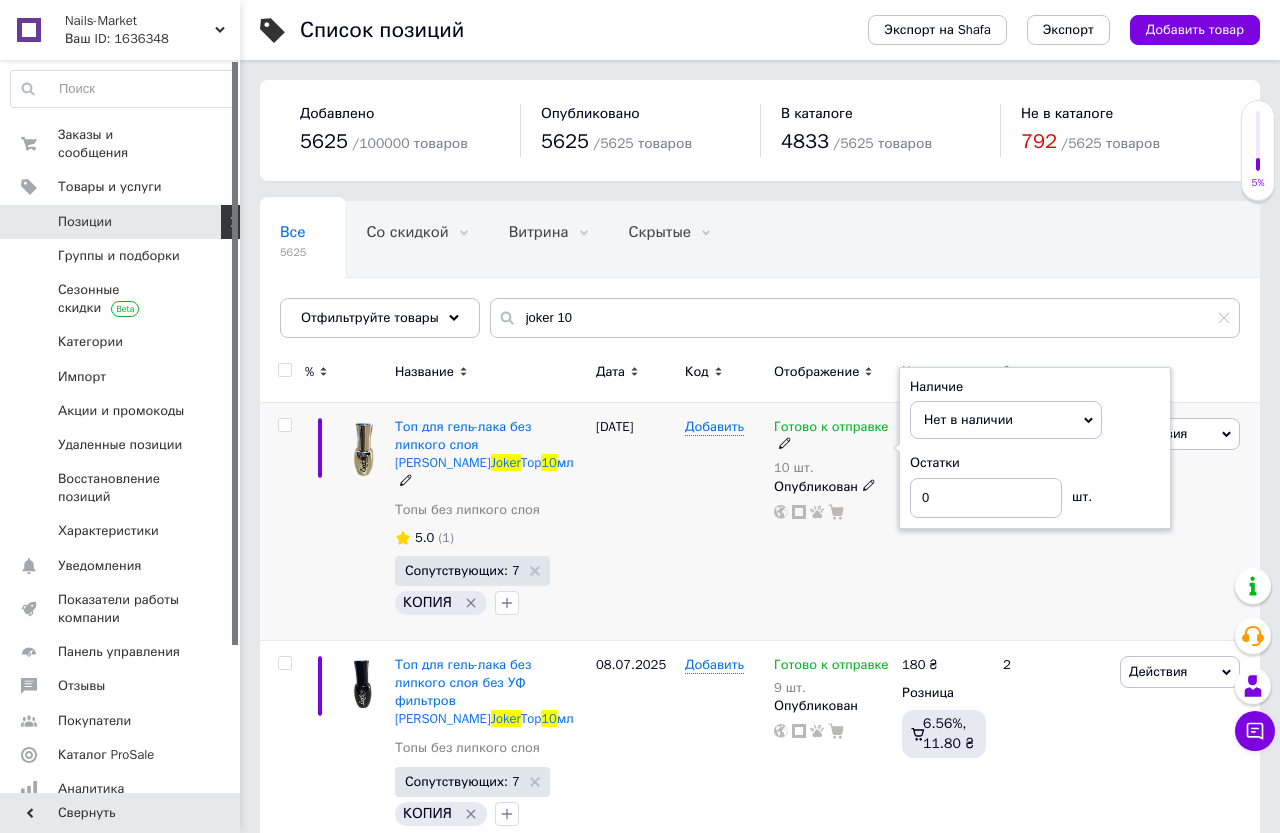 click on "Добавить" at bounding box center (724, 522) 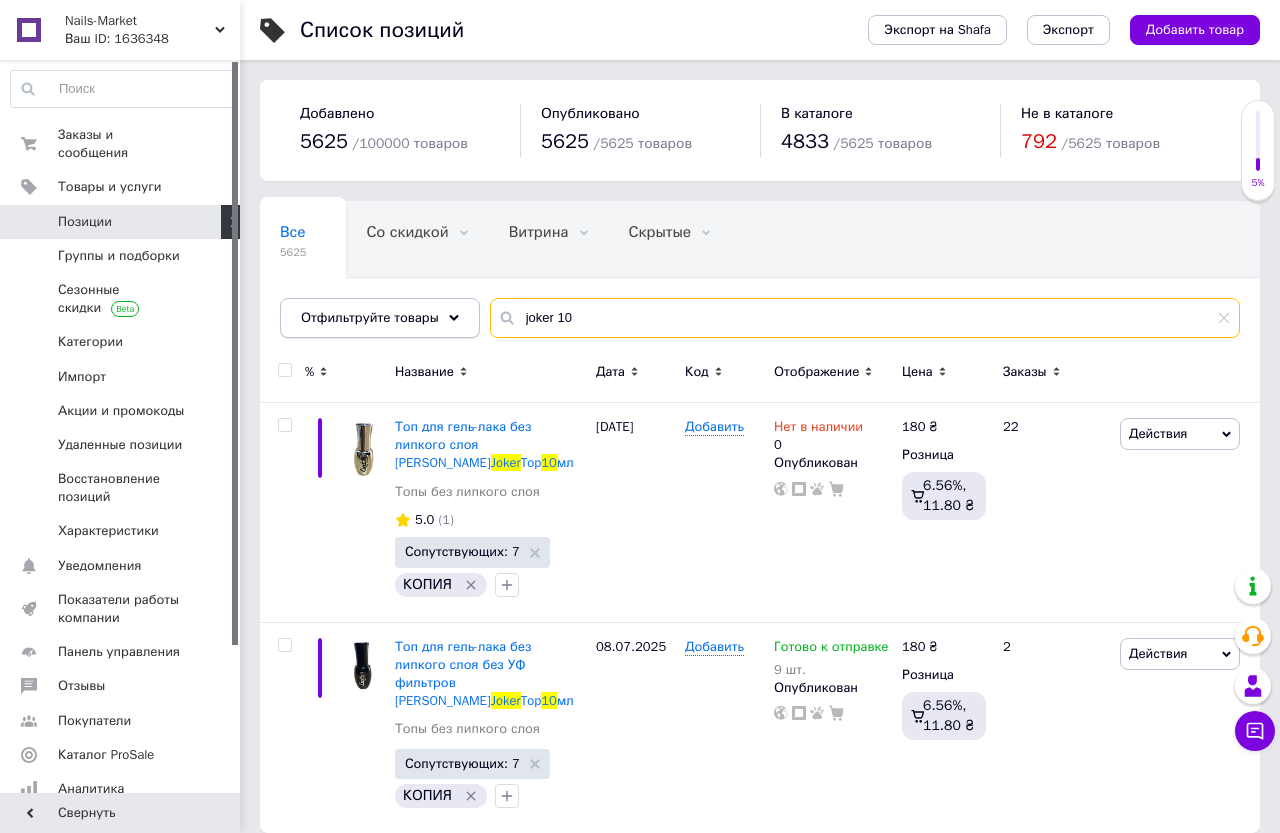 drag, startPoint x: 592, startPoint y: 326, endPoint x: 436, endPoint y: 327, distance: 156.0032 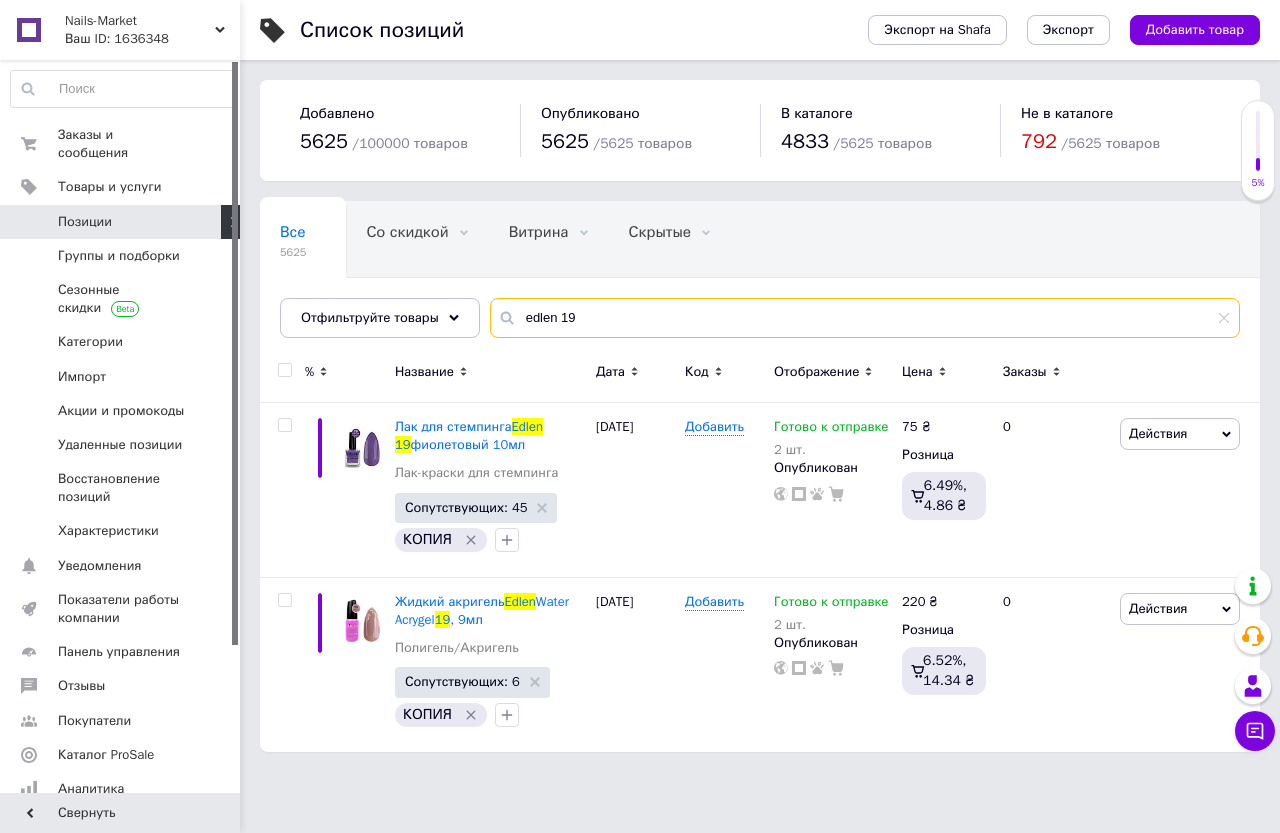 click on "edlen 19" at bounding box center (865, 318) 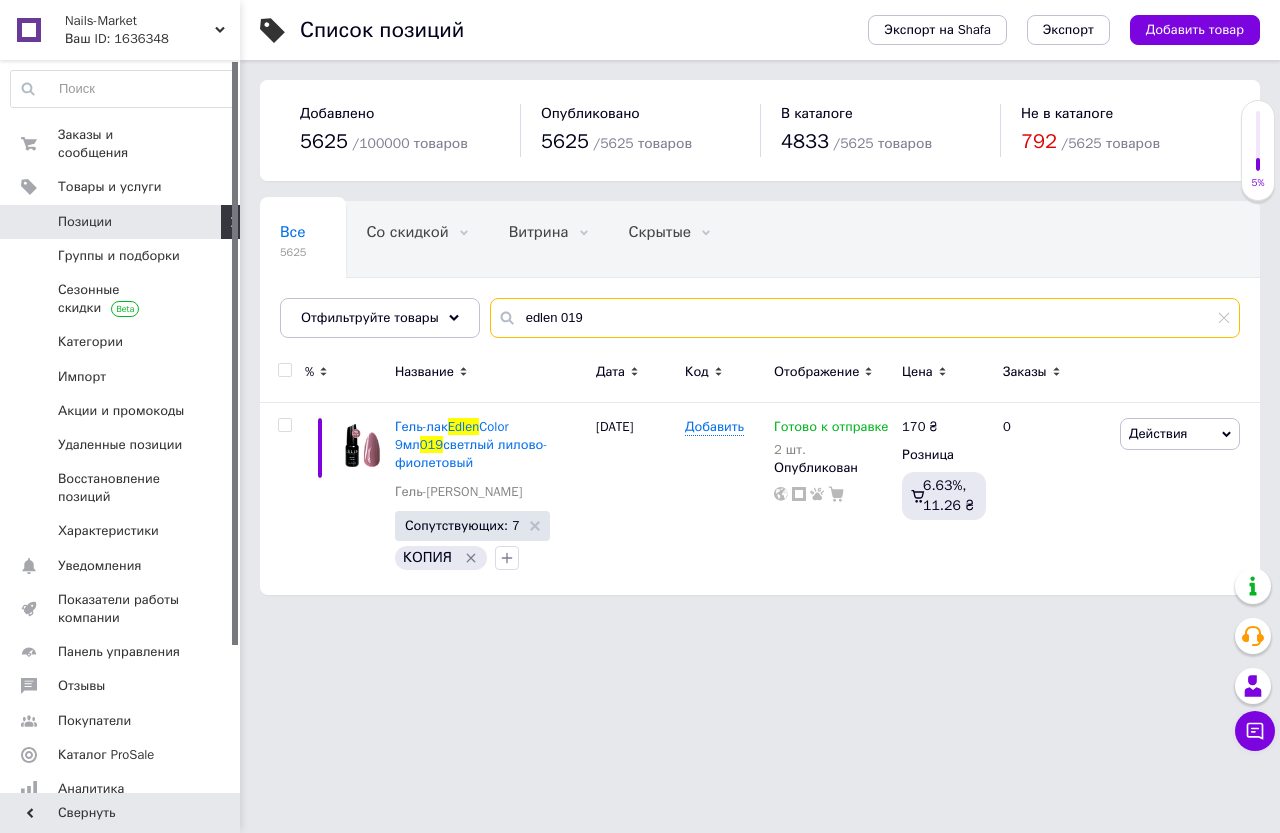type on "edlen 019" 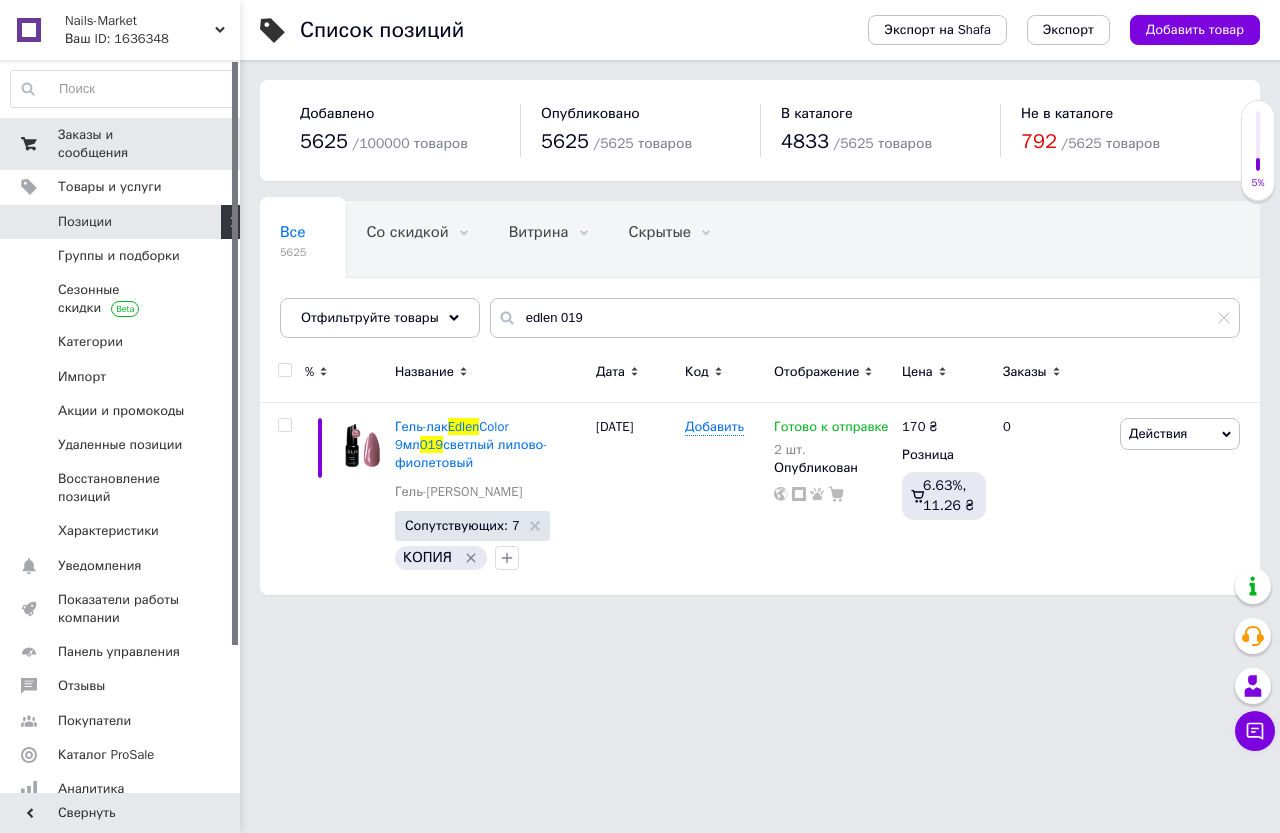click on "Заказы и сообщения" at bounding box center (121, 144) 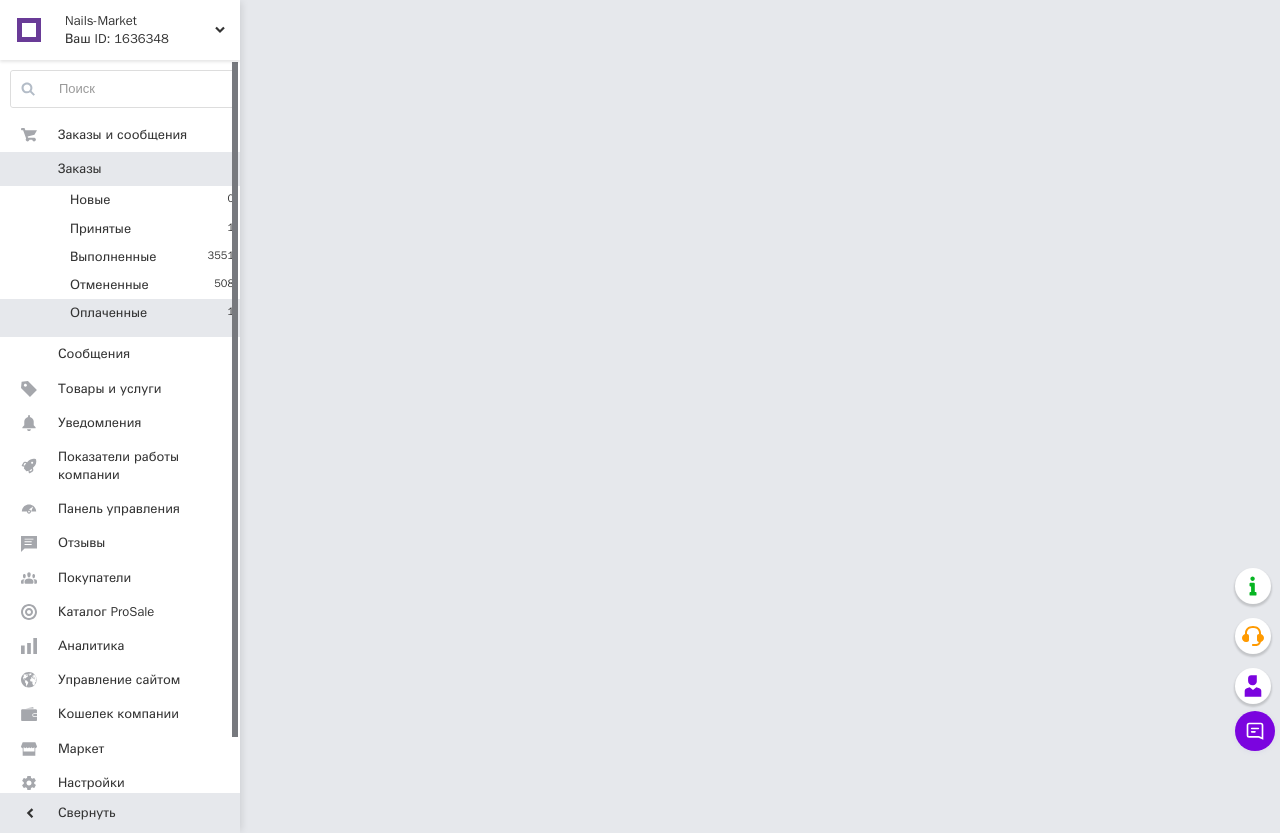 click on "Оплаченные" at bounding box center (108, 313) 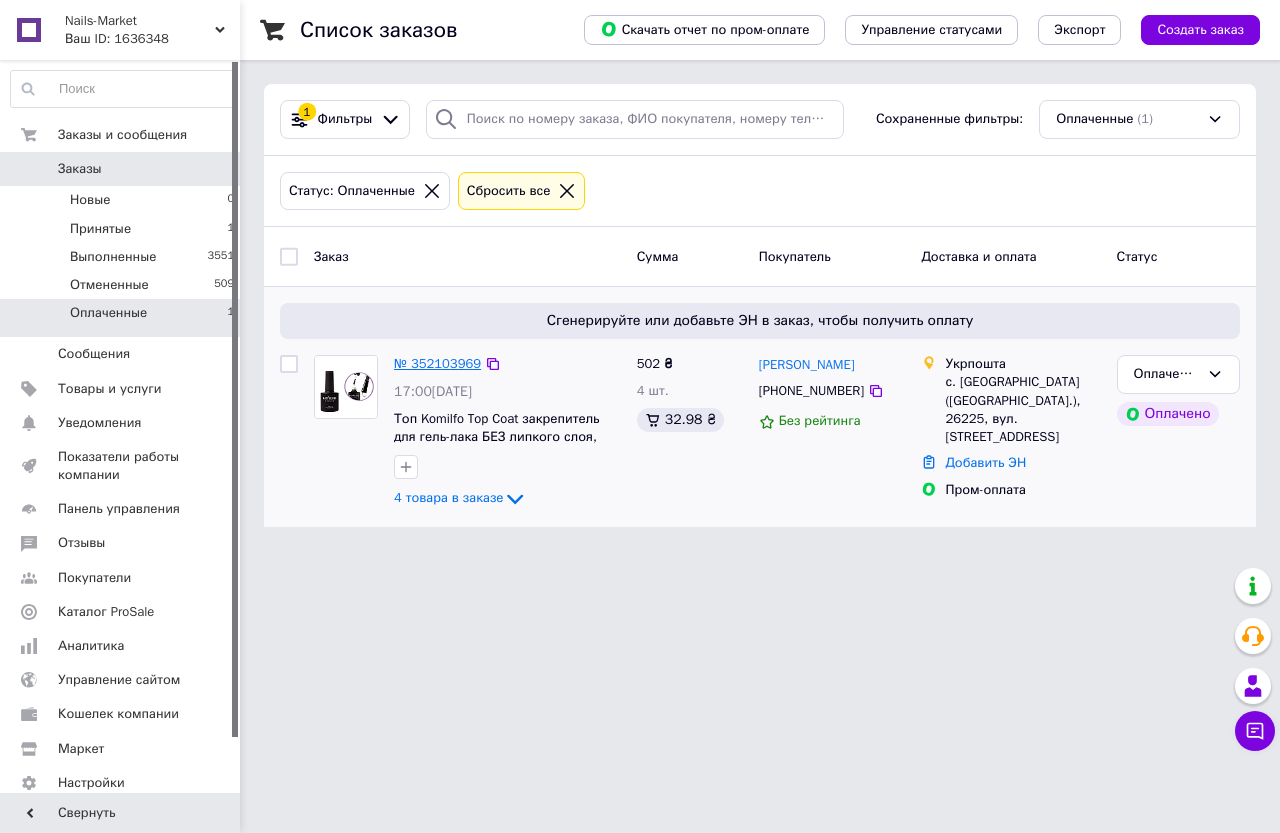 click on "№ 352103969" at bounding box center (437, 363) 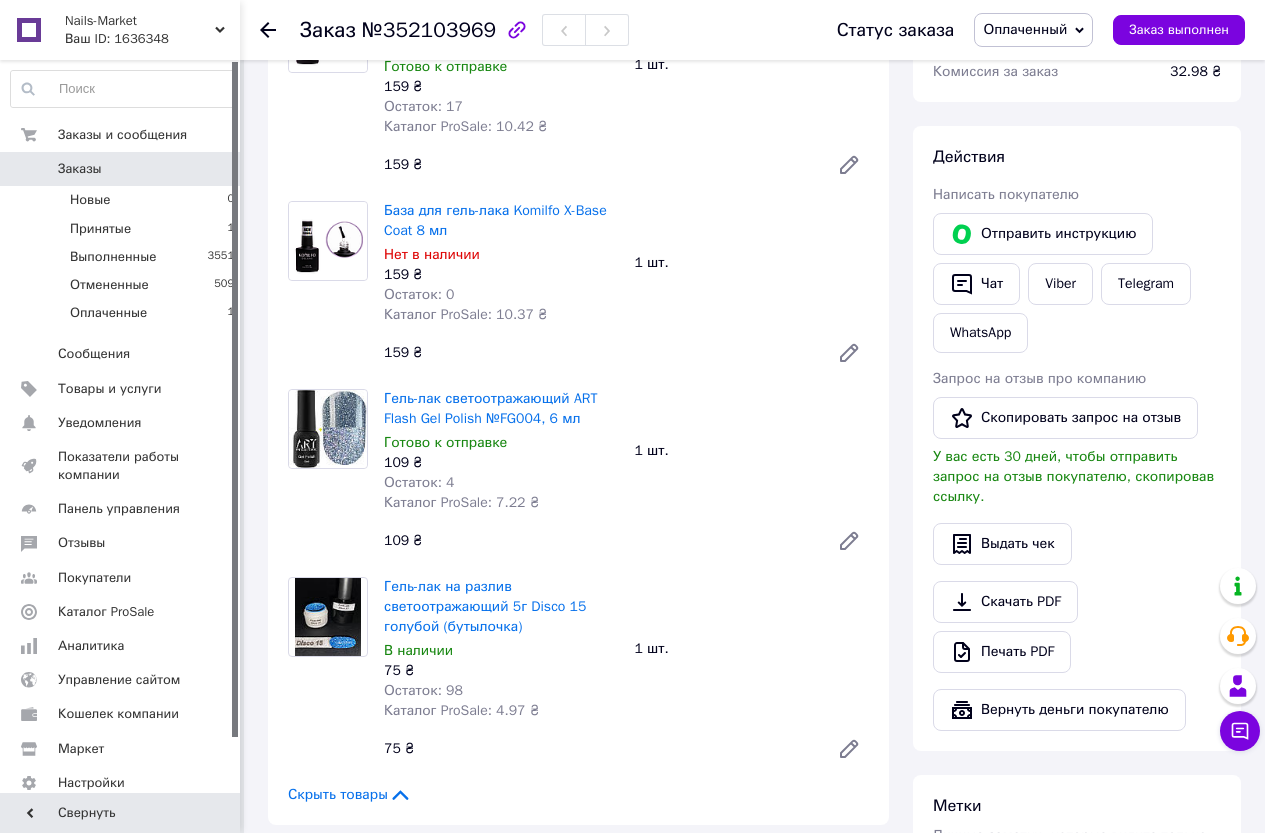 scroll, scrollTop: 700, scrollLeft: 0, axis: vertical 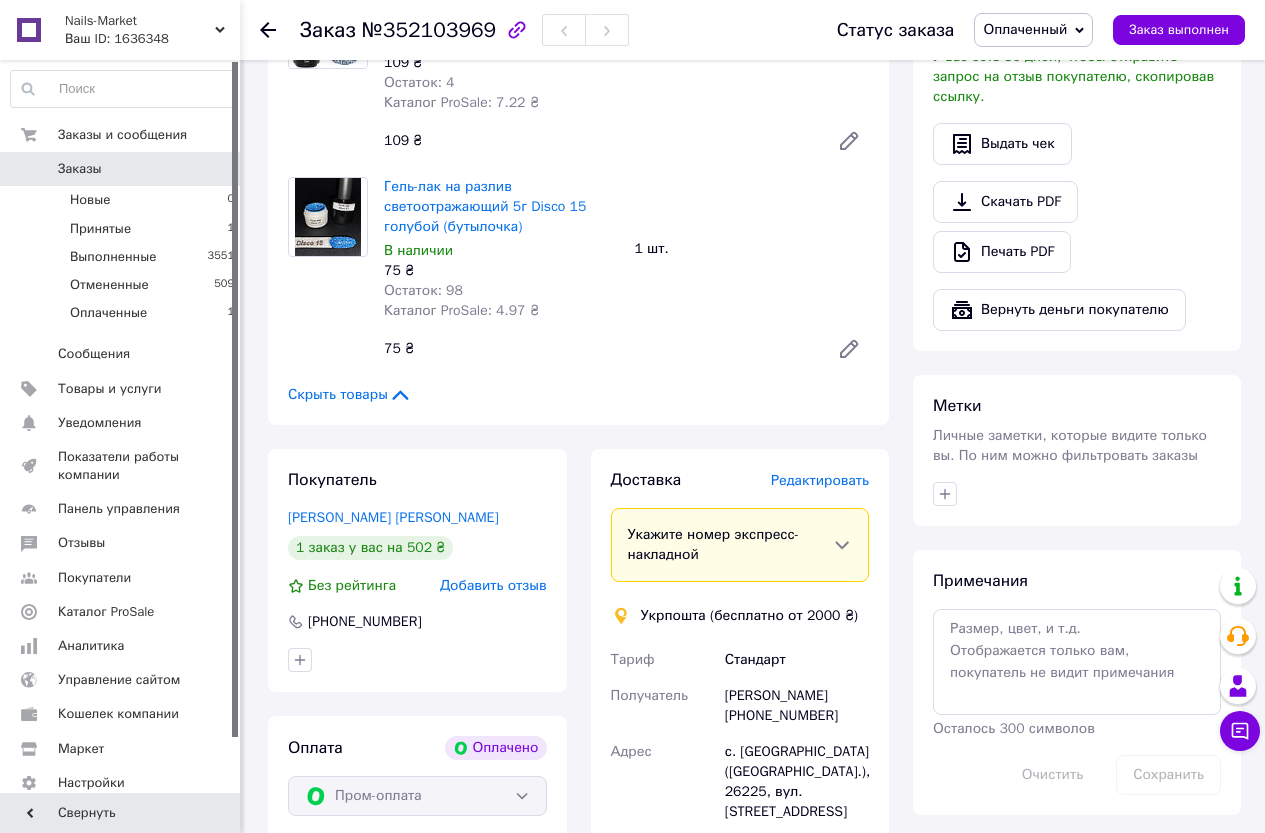 click on "Оплаченный" at bounding box center (1025, 29) 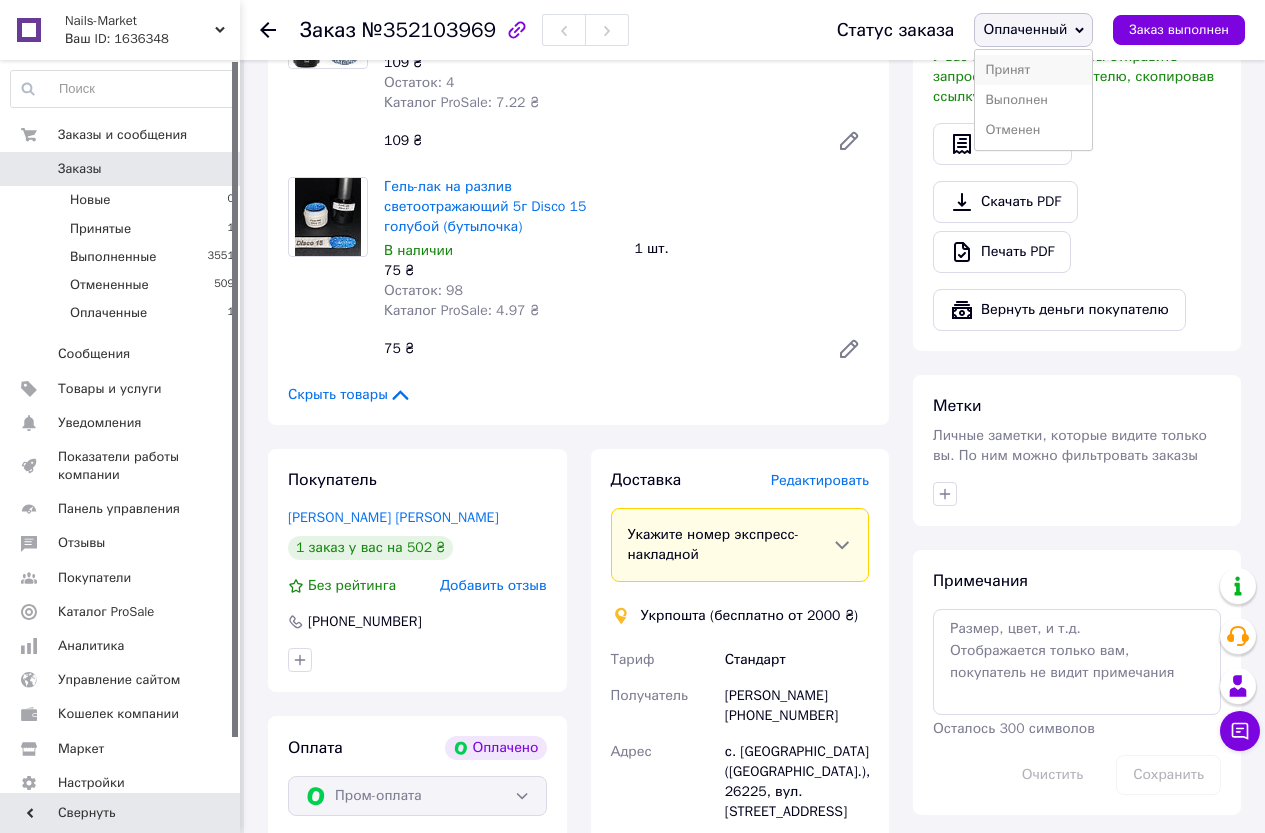 click on "Принят" at bounding box center [1033, 70] 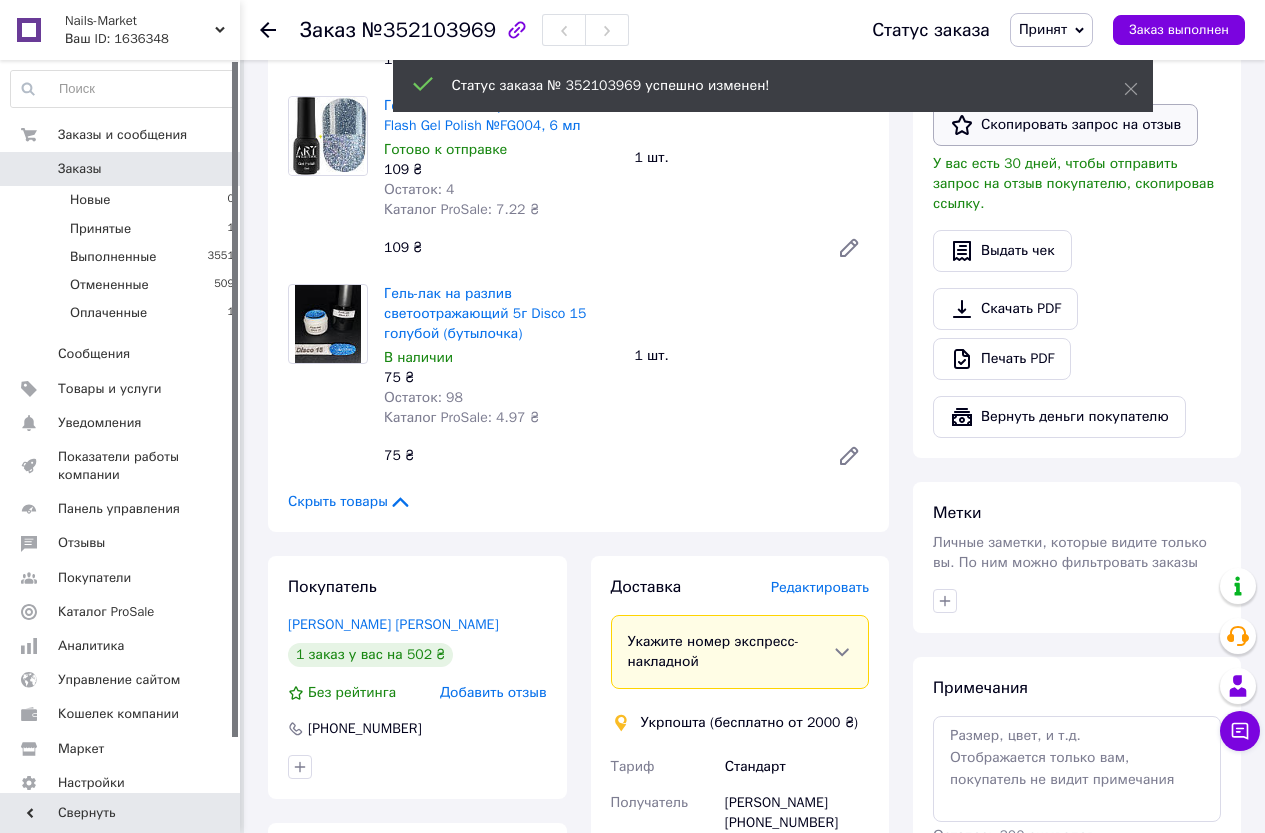 scroll, scrollTop: 400, scrollLeft: 0, axis: vertical 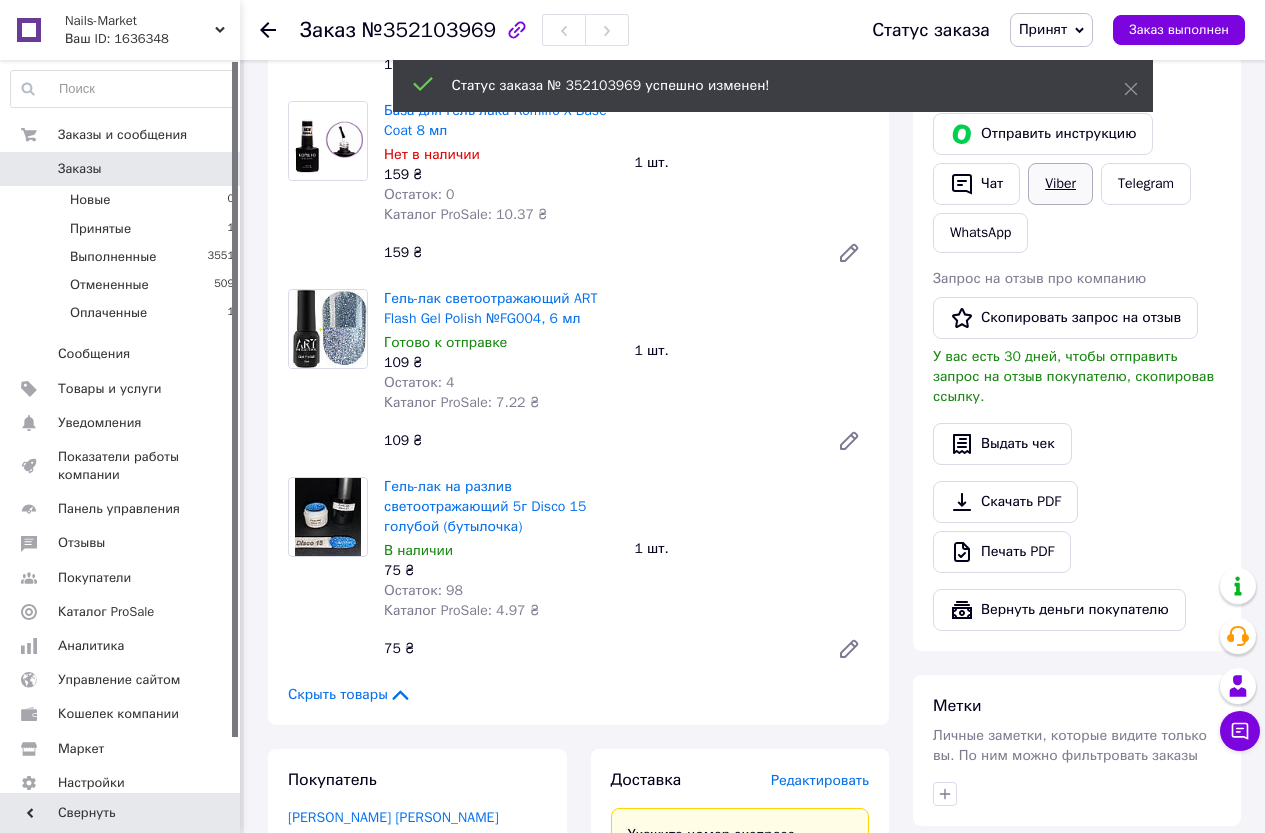click on "Viber" at bounding box center (1060, 184) 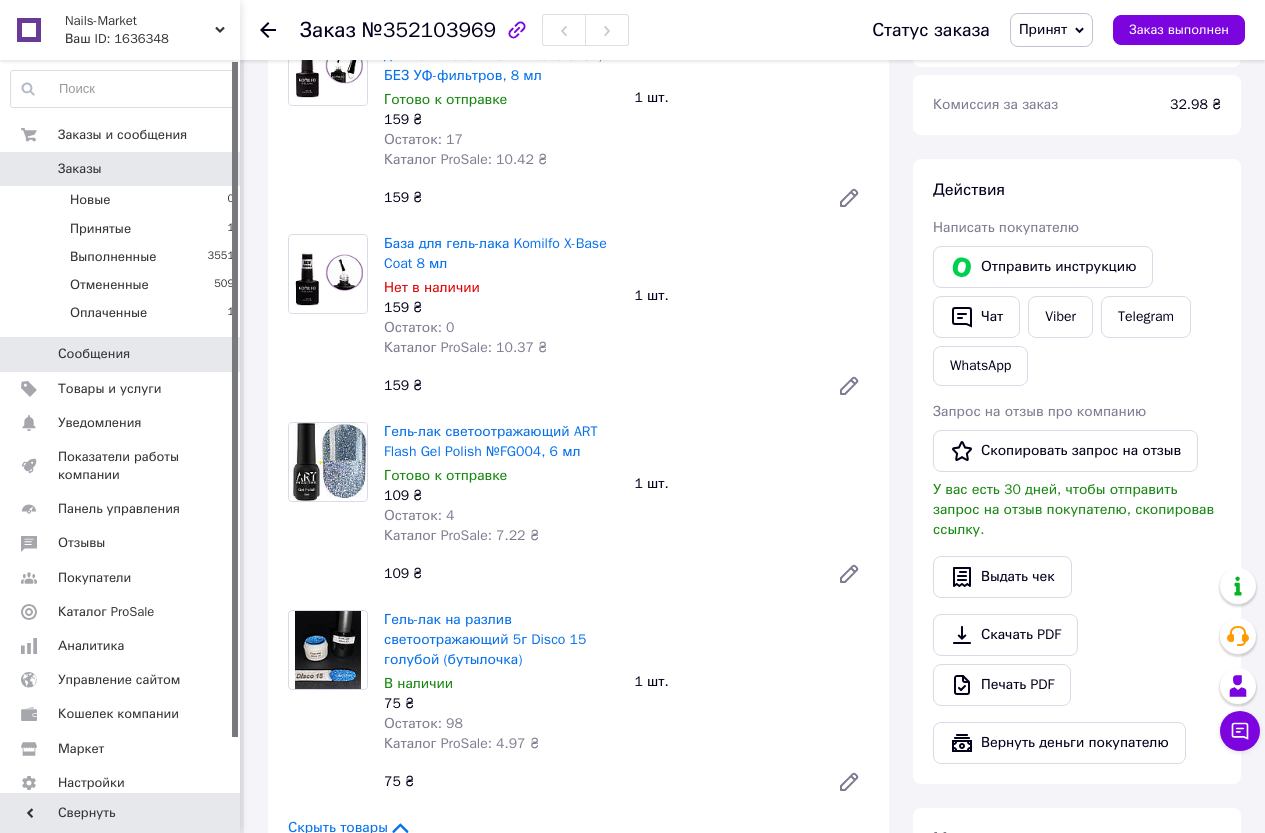 scroll, scrollTop: 0, scrollLeft: 0, axis: both 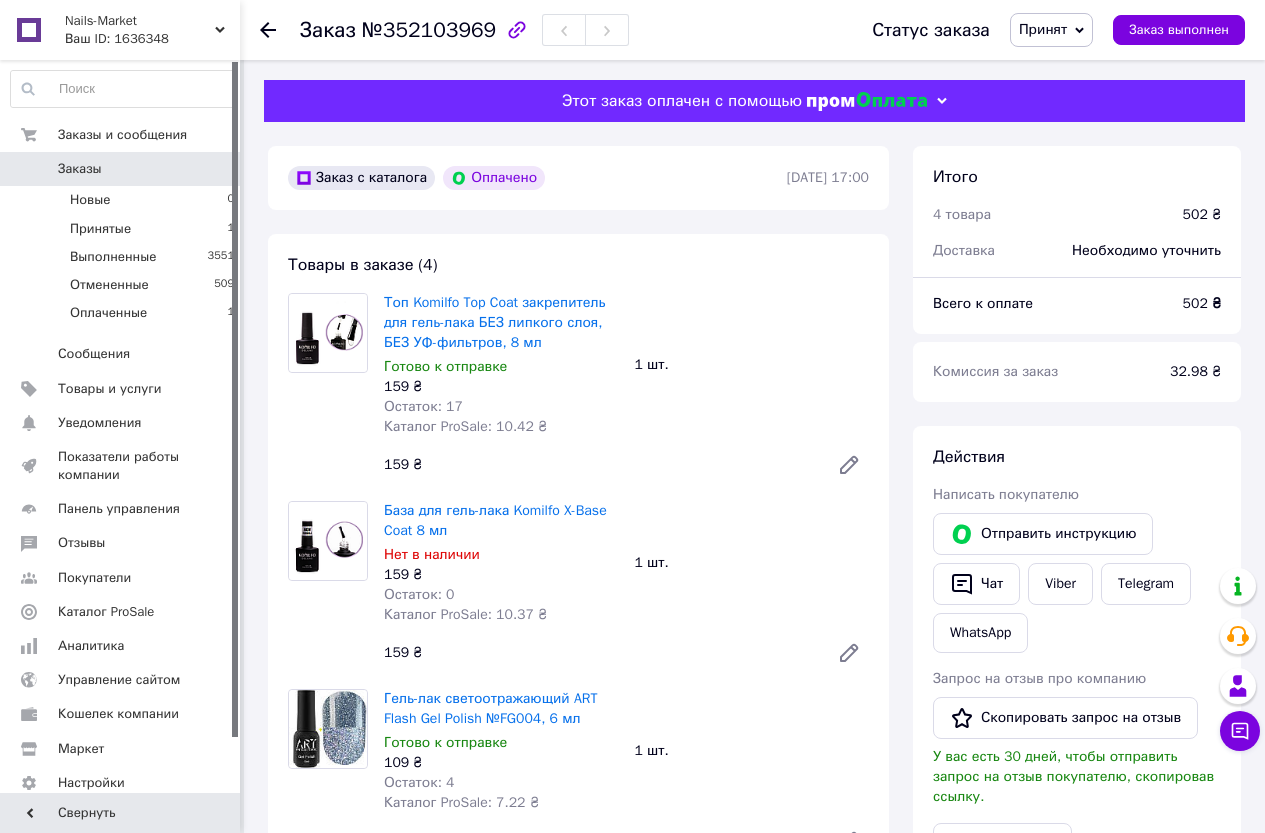 drag, startPoint x: 152, startPoint y: 388, endPoint x: 151, endPoint y: 7, distance: 381.0013 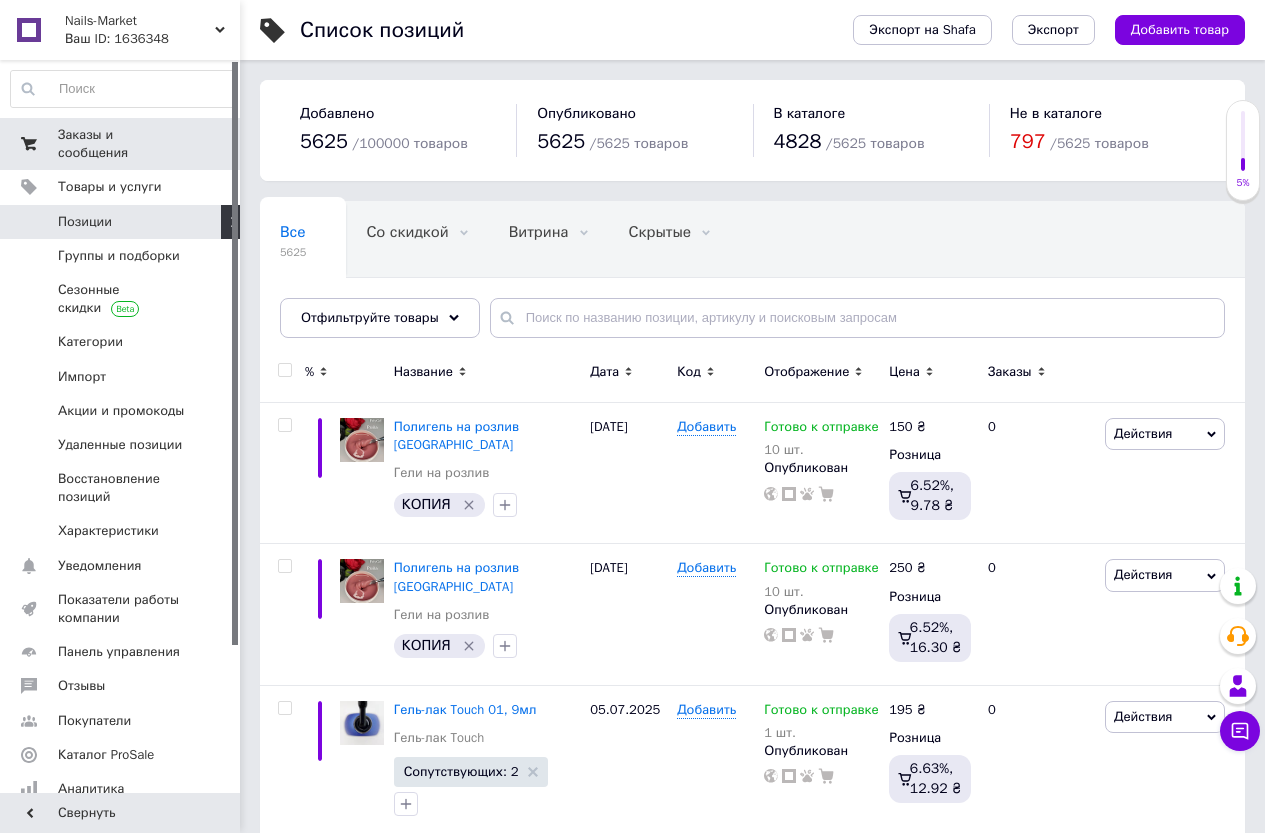 click on "Заказы и сообщения" at bounding box center (121, 144) 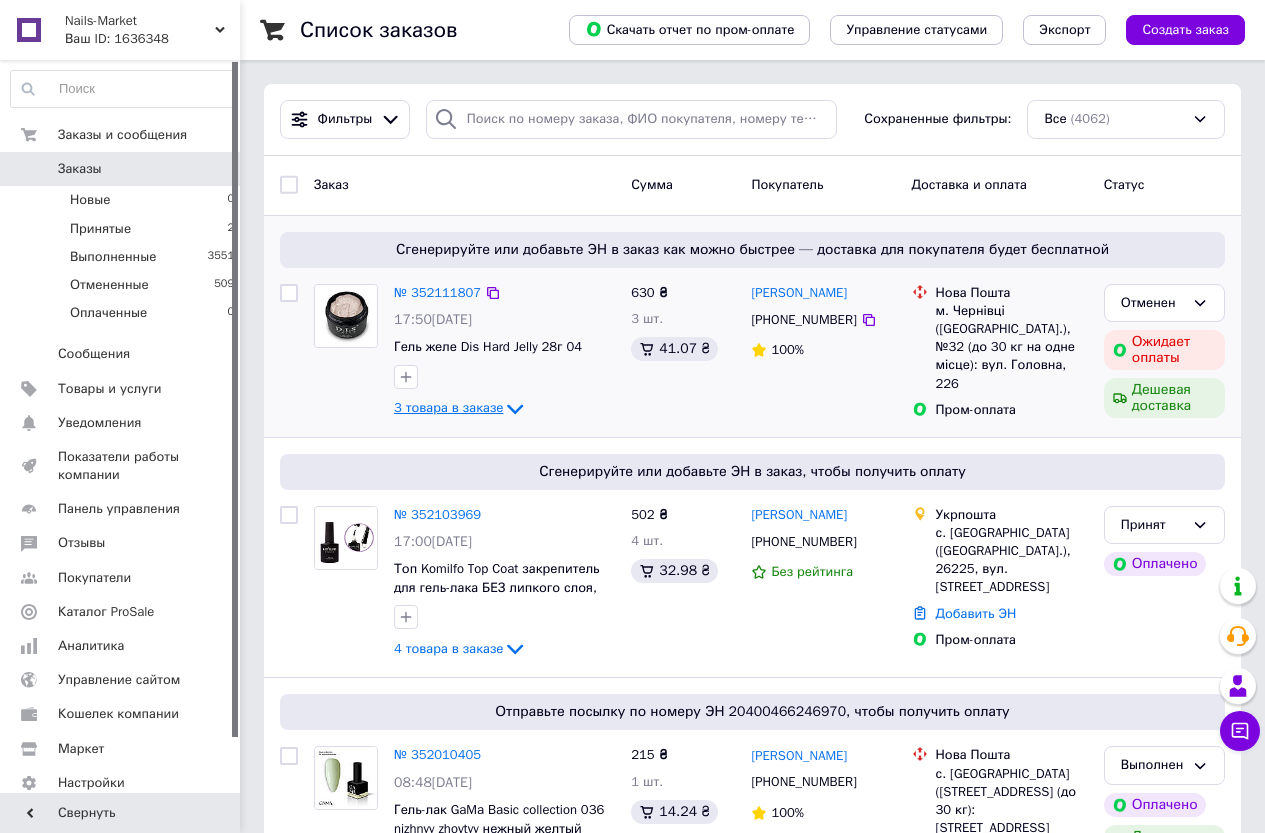 click on "3 товара в заказе" at bounding box center (448, 407) 